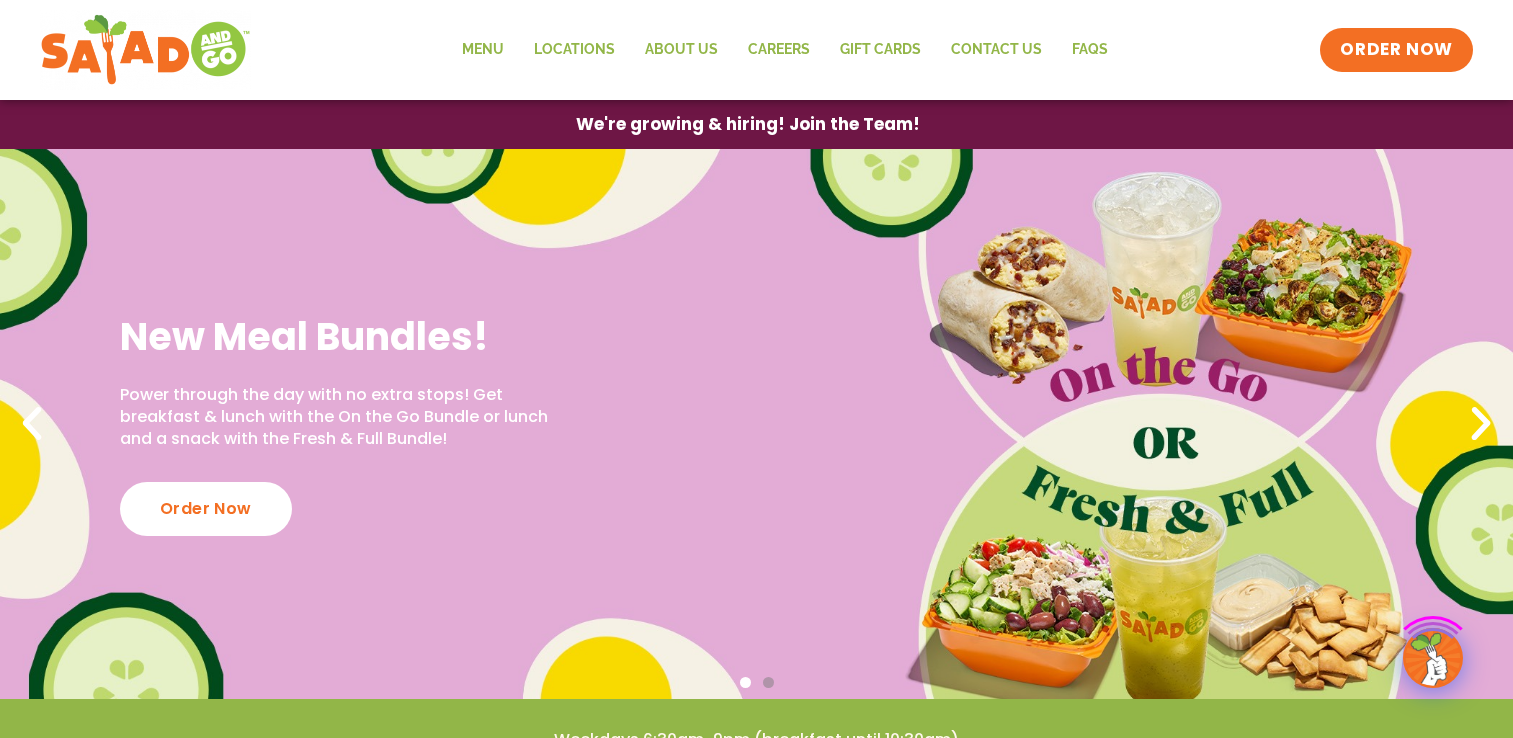 scroll, scrollTop: 0, scrollLeft: 0, axis: both 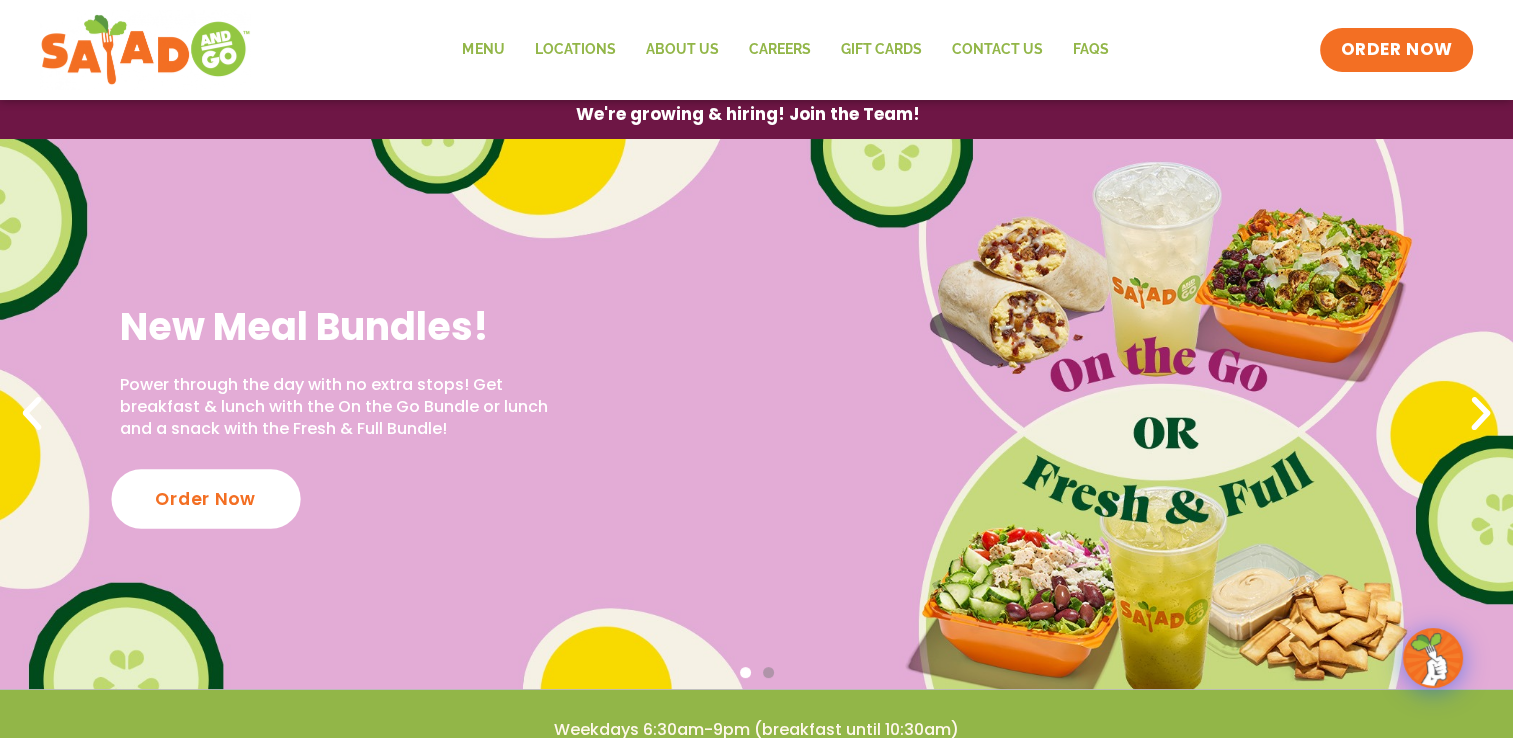 click on "Order Now" at bounding box center (205, 498) 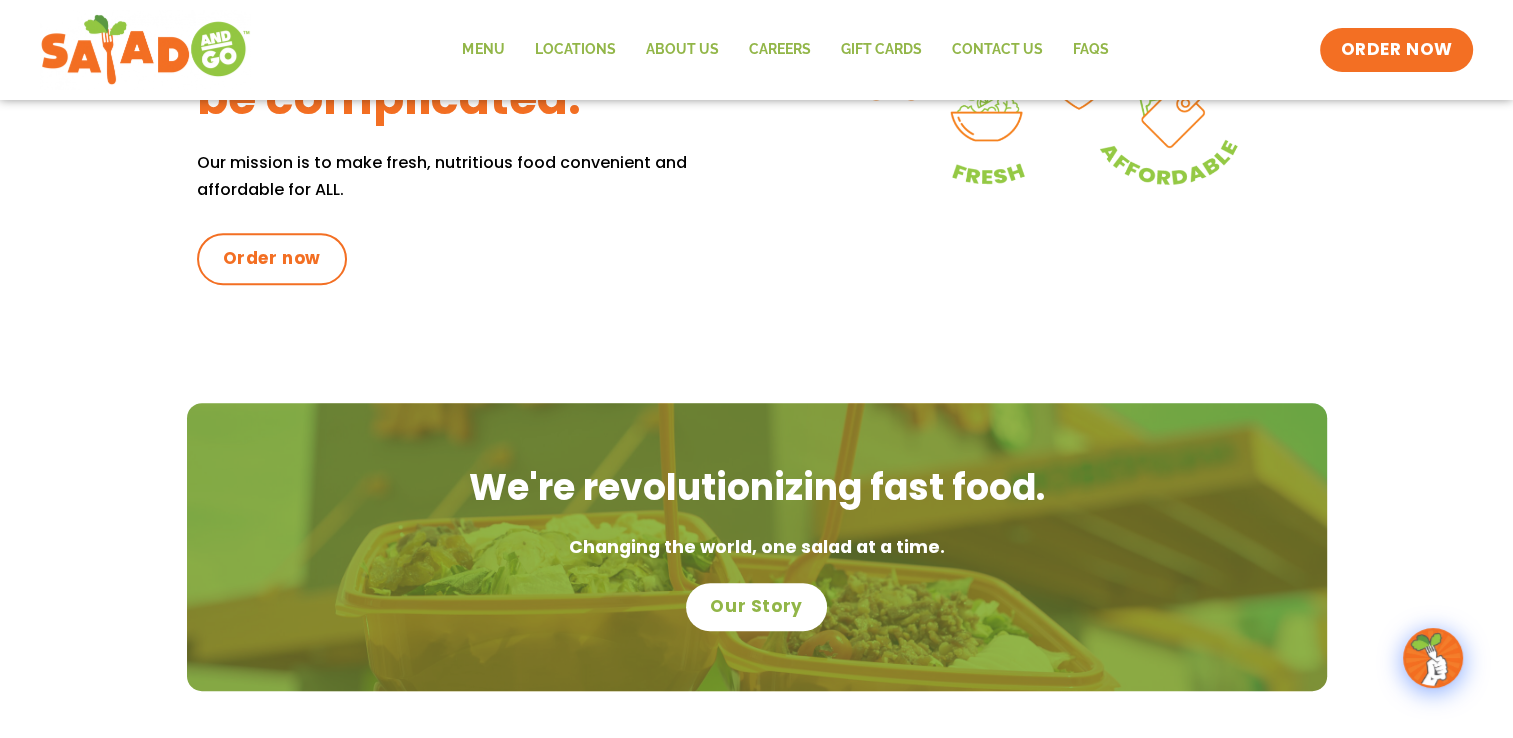 scroll, scrollTop: 971, scrollLeft: 0, axis: vertical 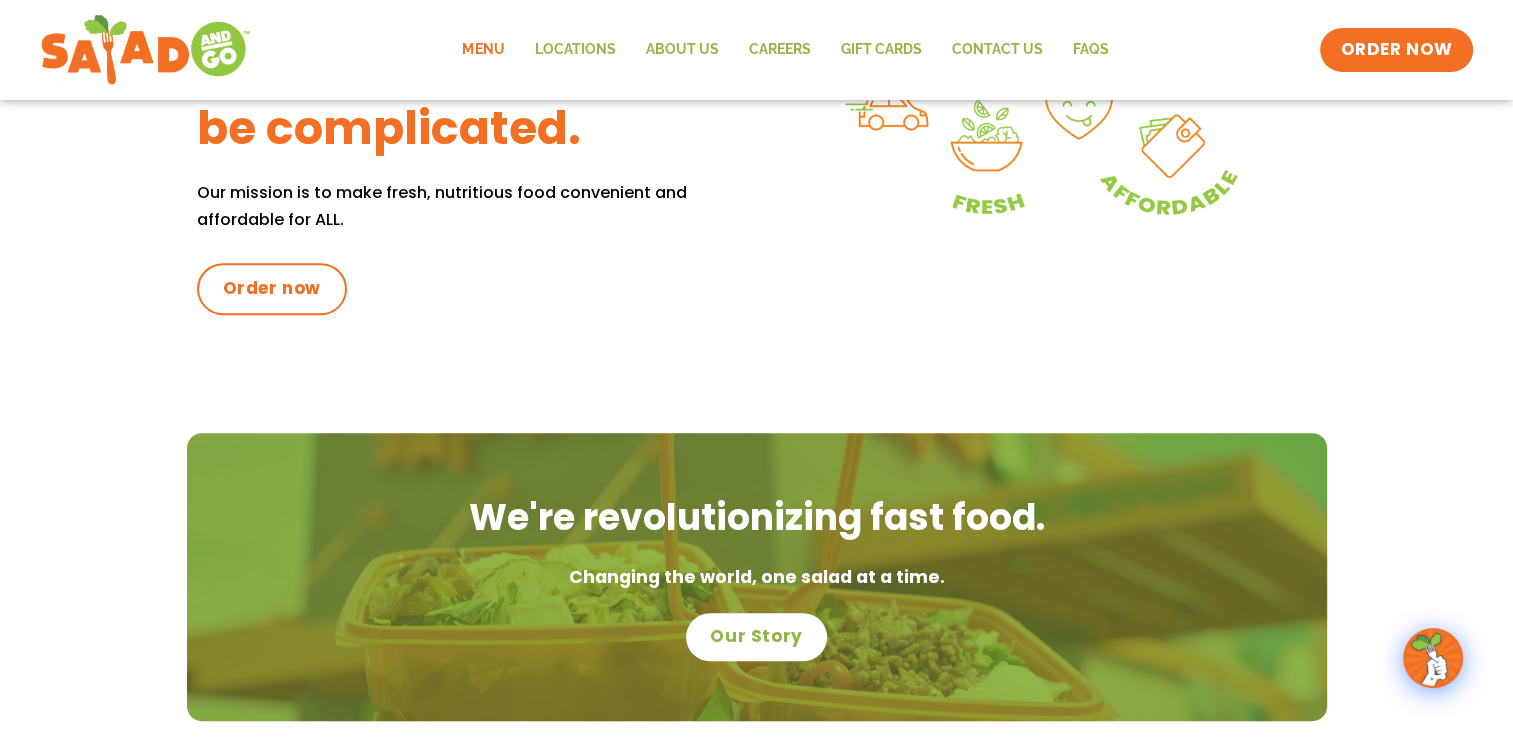 click on "Menu" 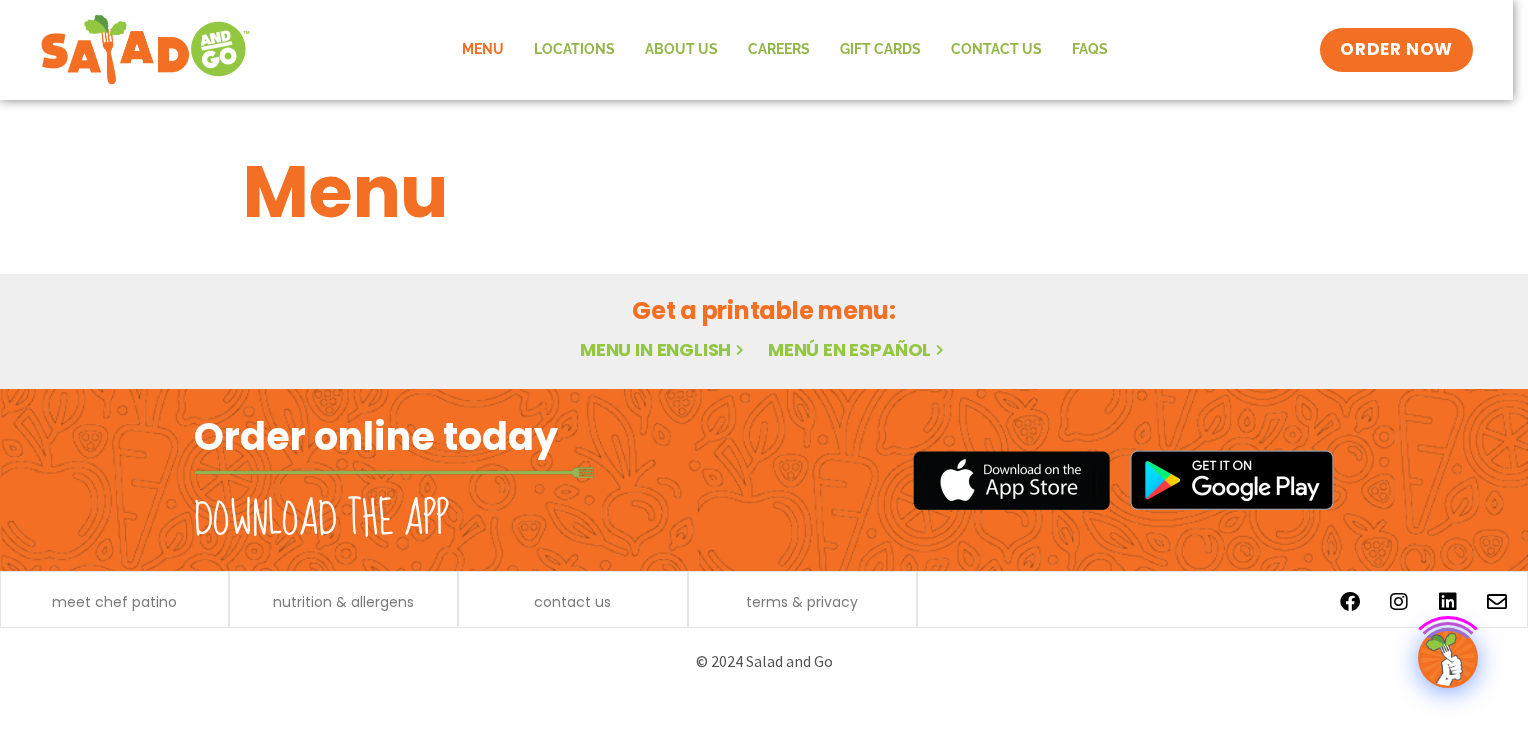 scroll, scrollTop: 0, scrollLeft: 0, axis: both 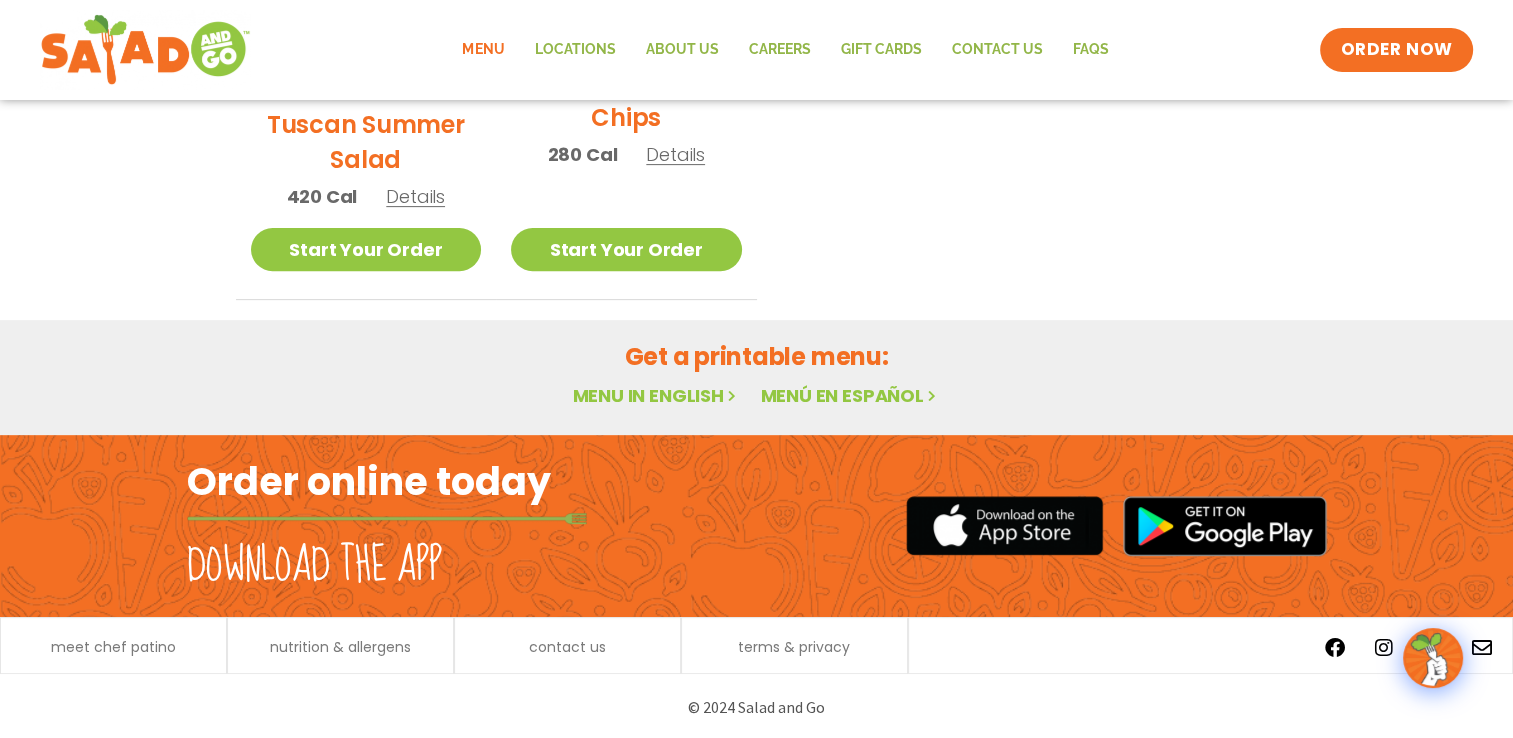 click on "Menu in English" at bounding box center [656, 395] 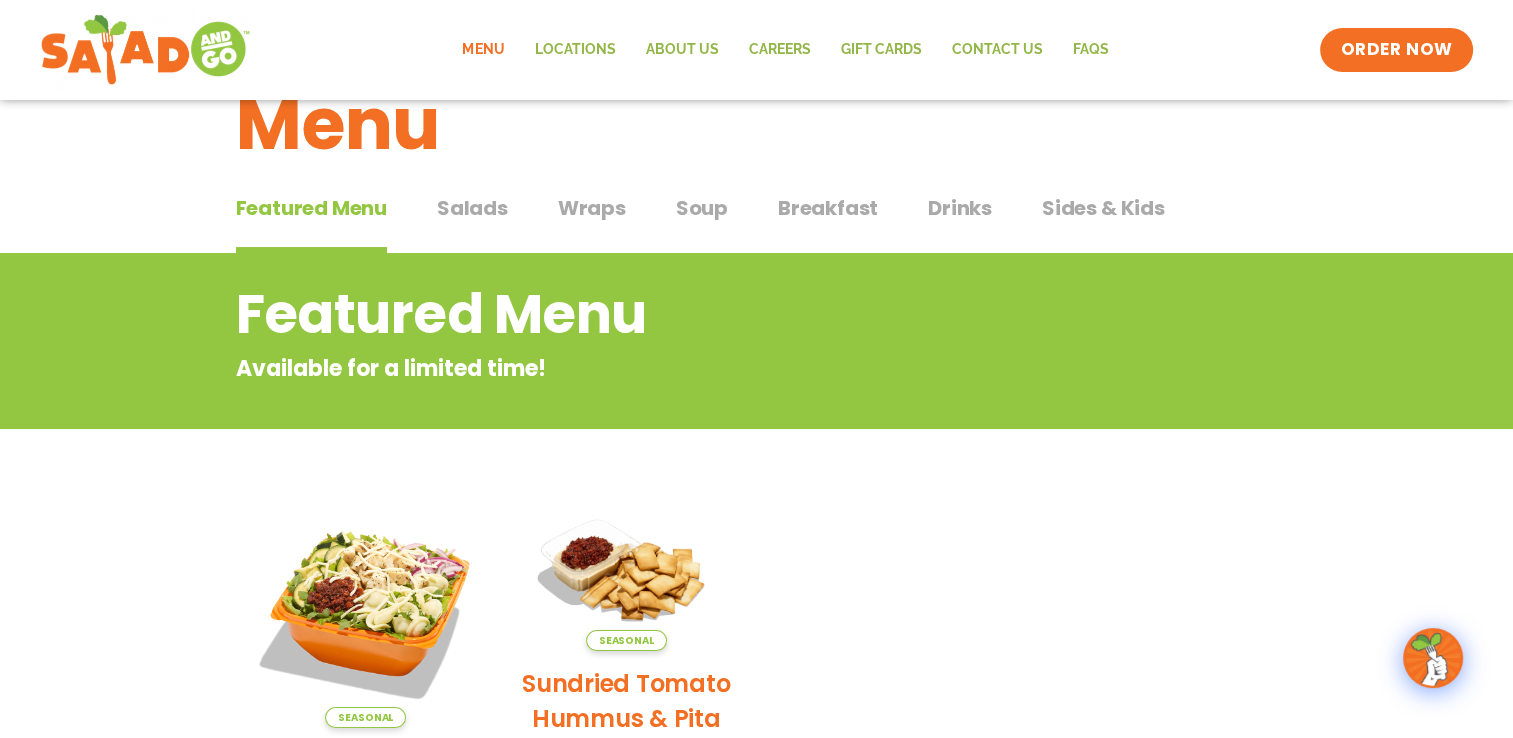 scroll, scrollTop: 70, scrollLeft: 0, axis: vertical 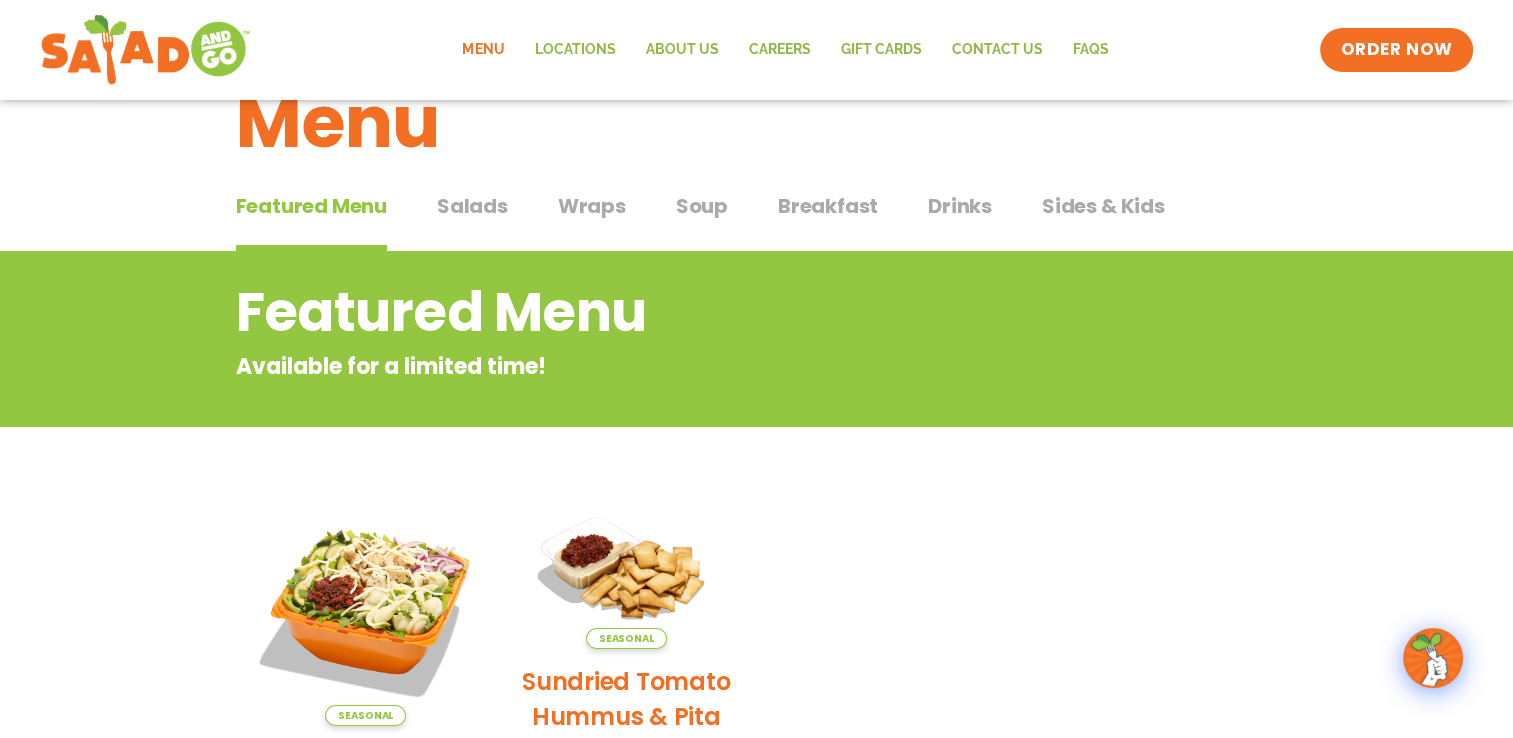 click on "Wraps" at bounding box center [592, 206] 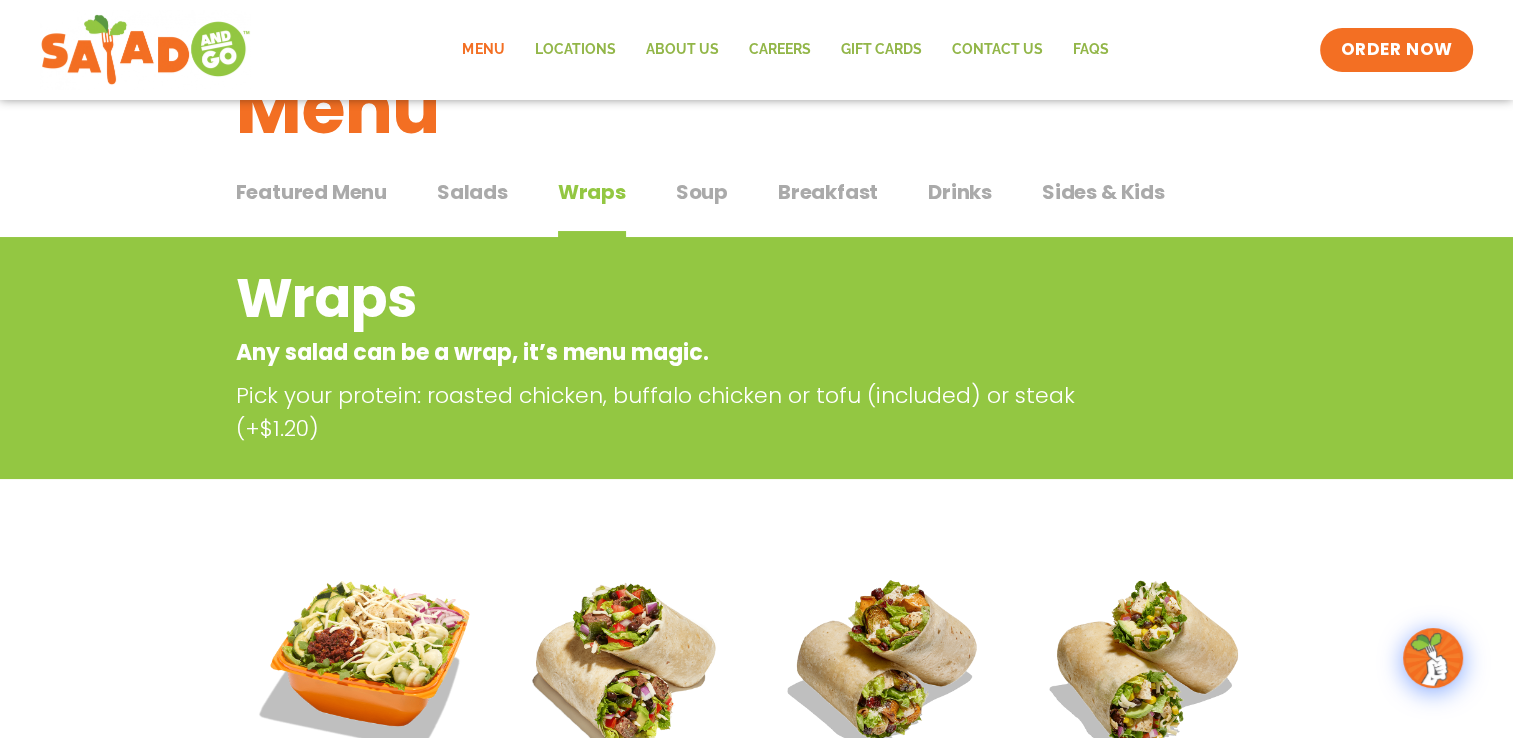 scroll, scrollTop: 0, scrollLeft: 0, axis: both 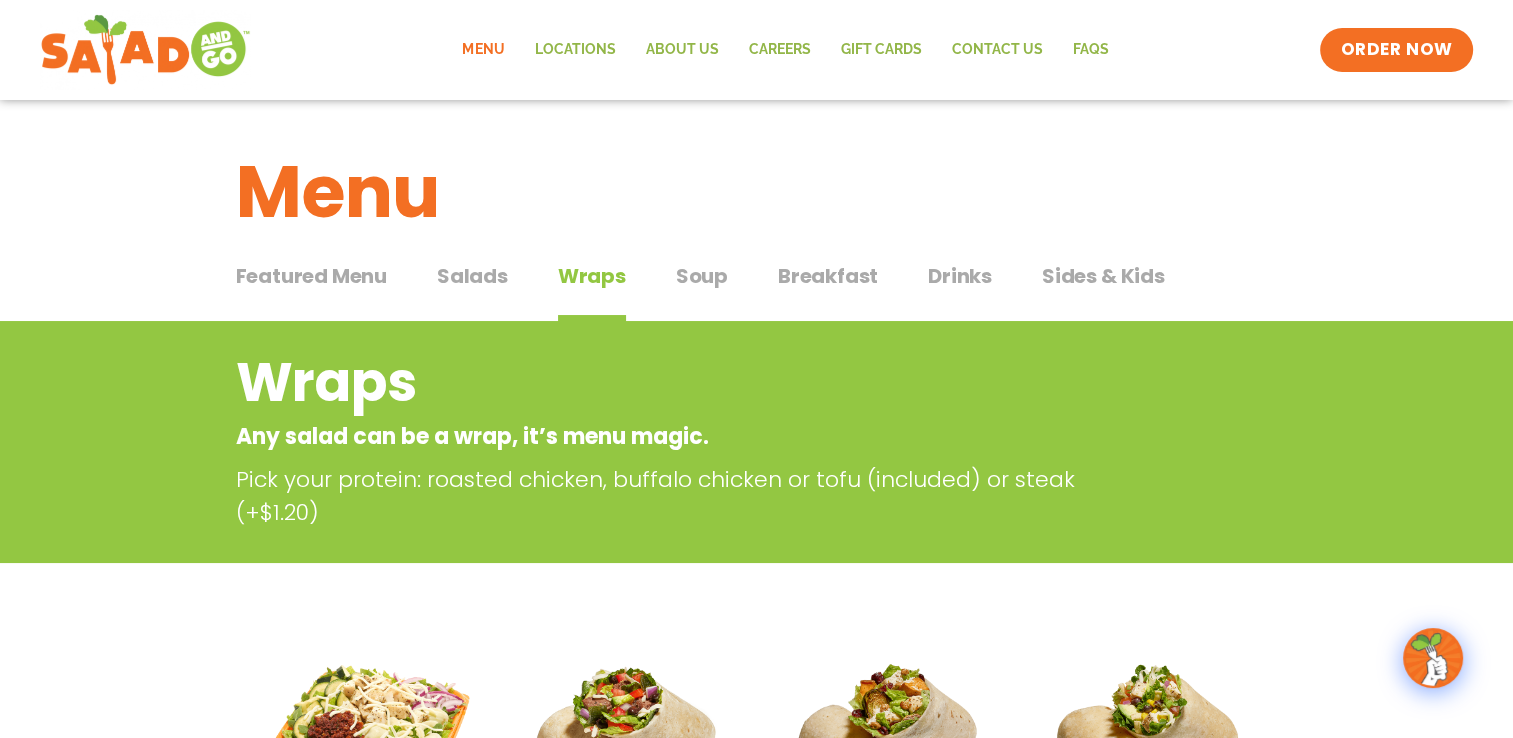 click on "Sides & Kids" at bounding box center (1103, 276) 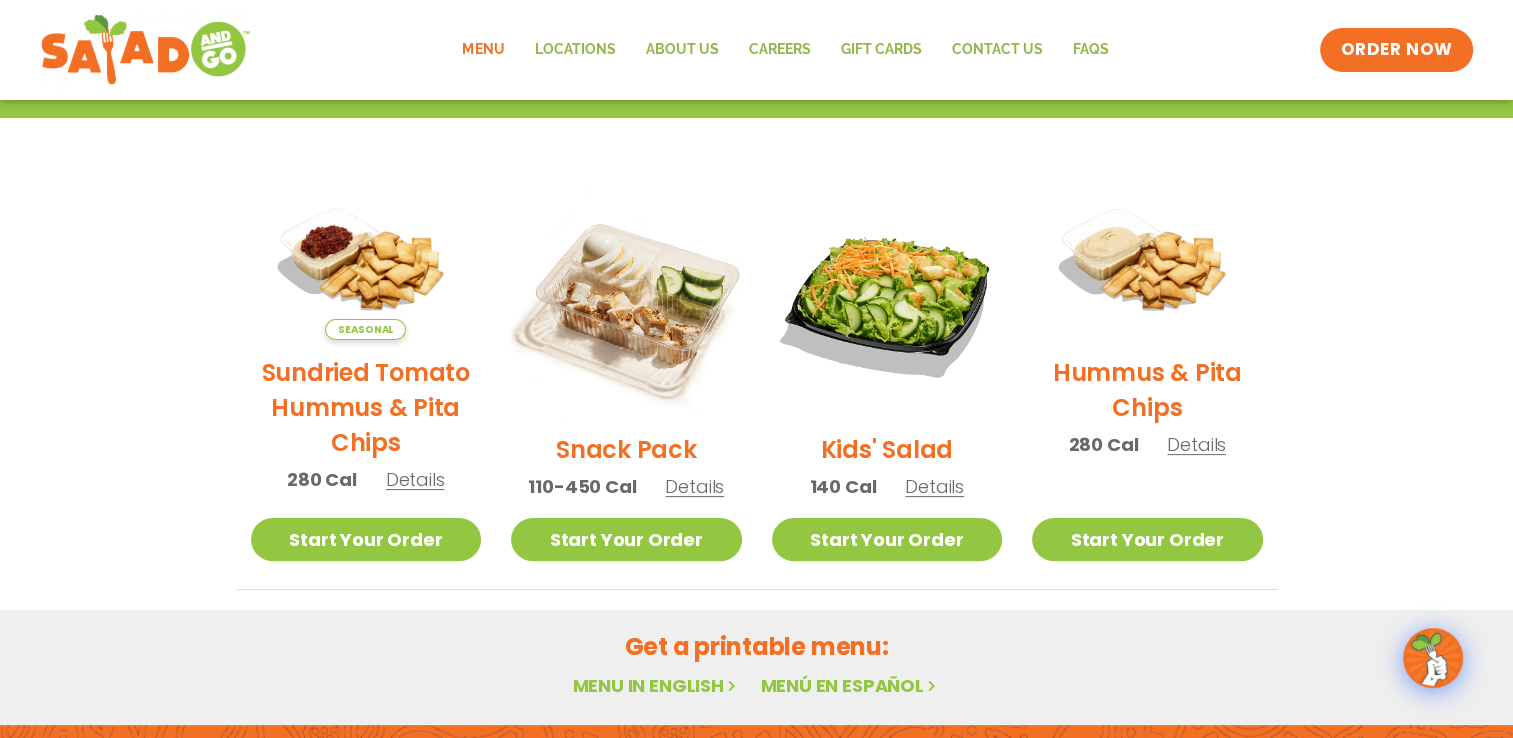 scroll, scrollTop: 0, scrollLeft: 0, axis: both 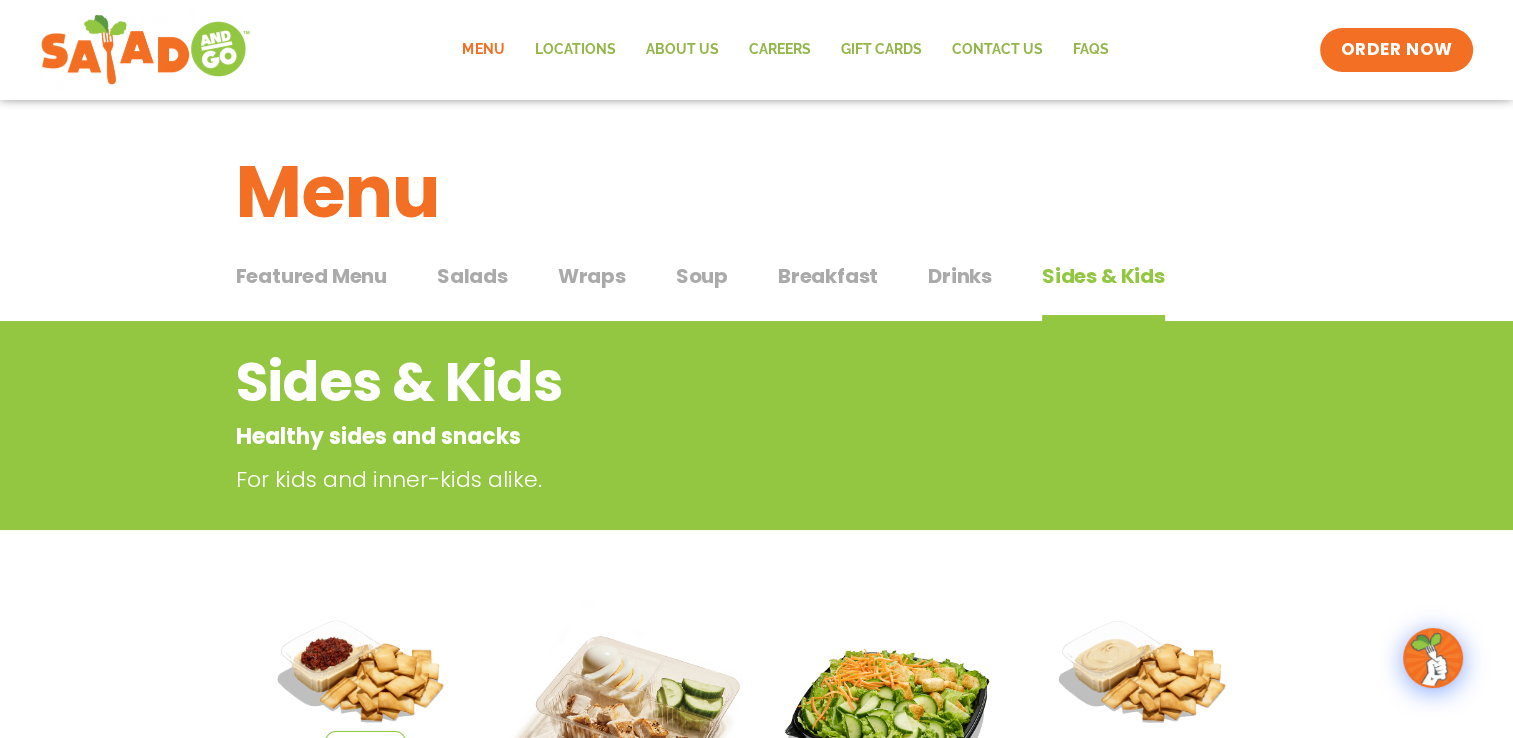 click on "Salads" at bounding box center [472, 276] 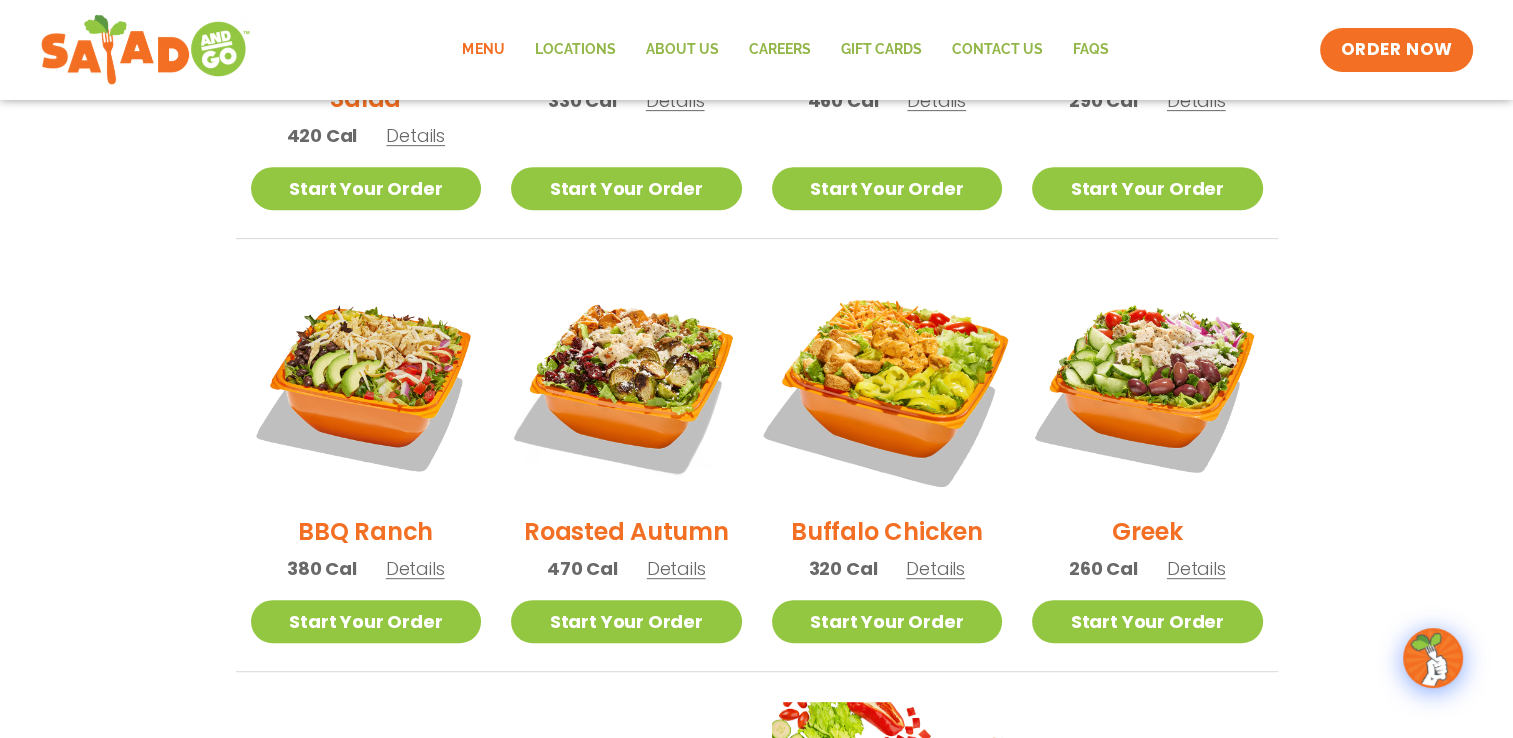 scroll, scrollTop: 860, scrollLeft: 0, axis: vertical 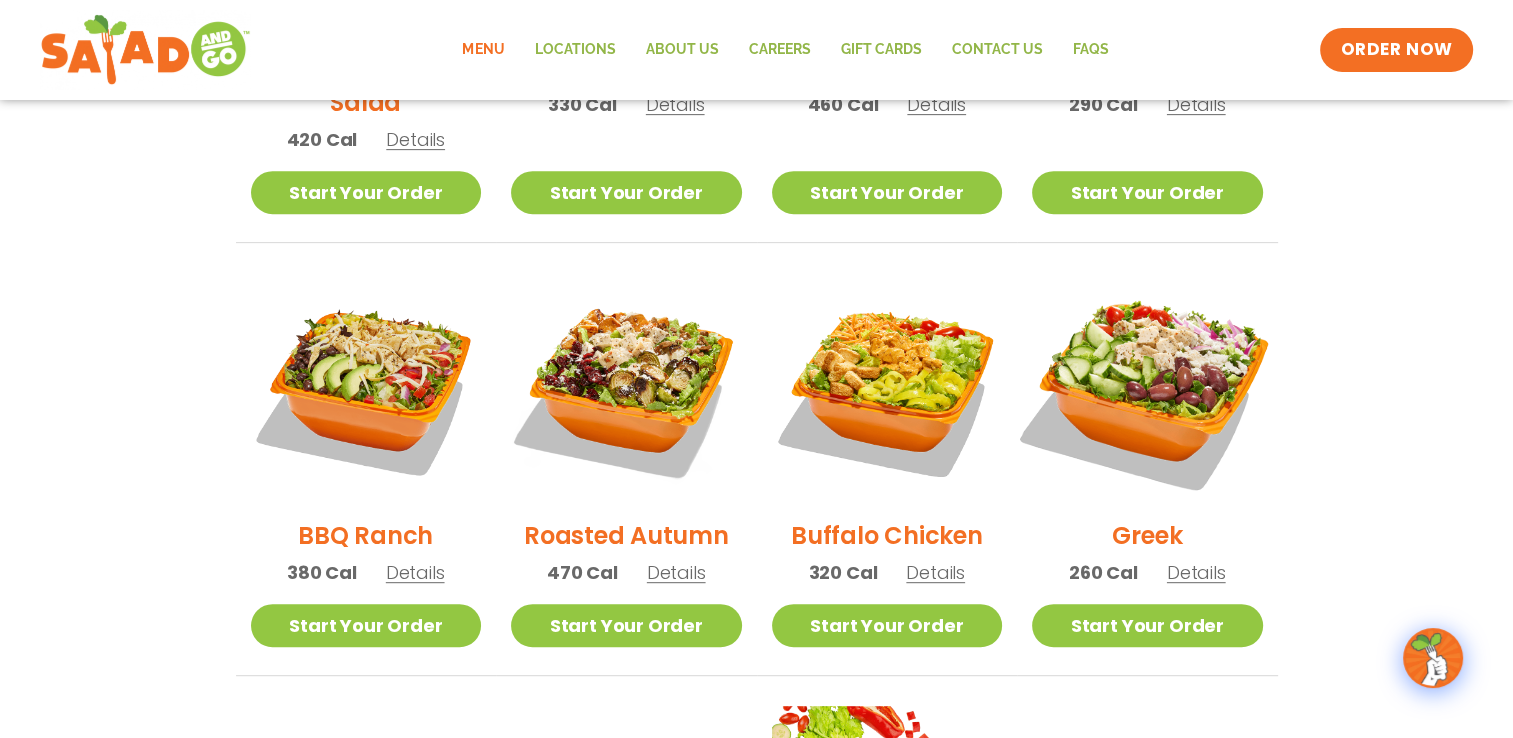 click at bounding box center [1147, 387] 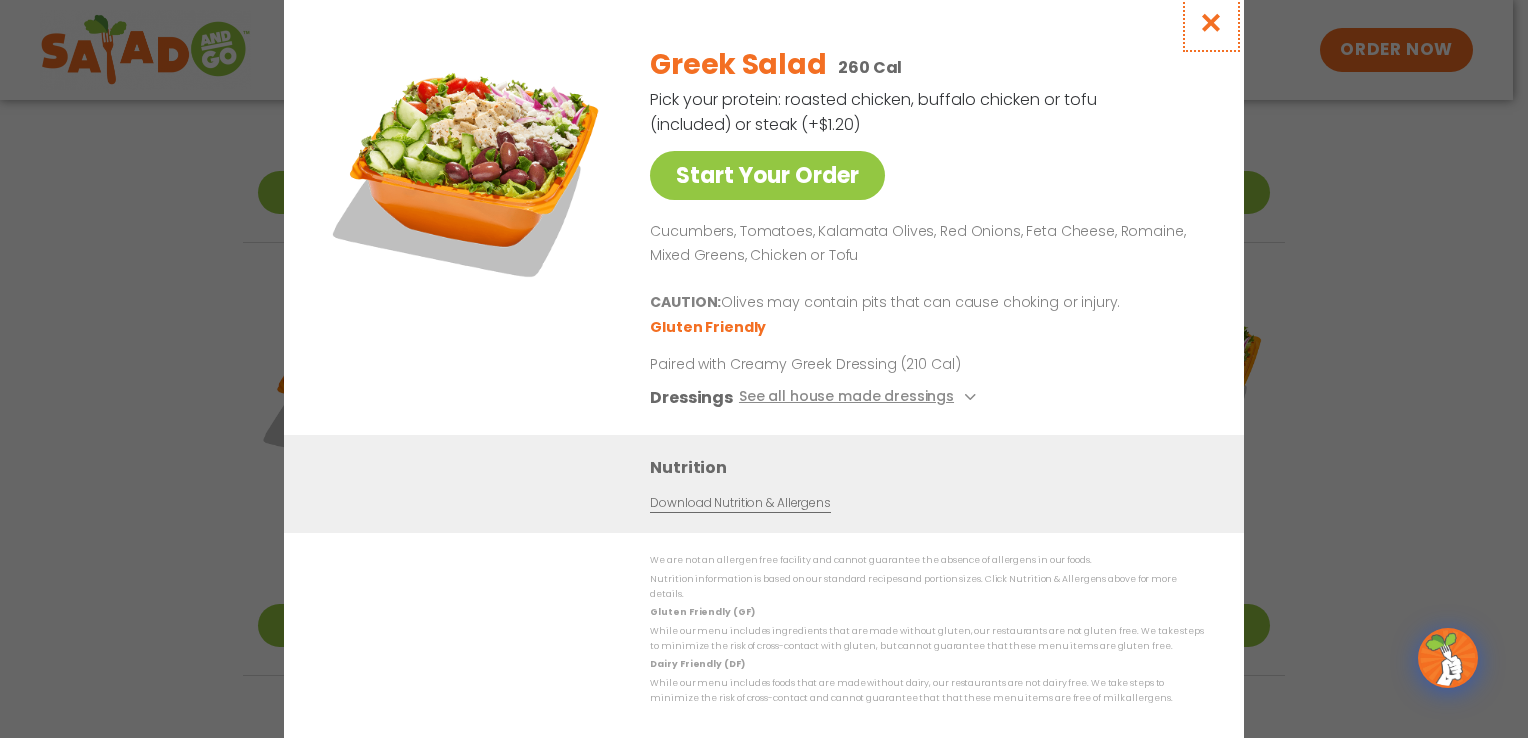 click at bounding box center [1211, 22] 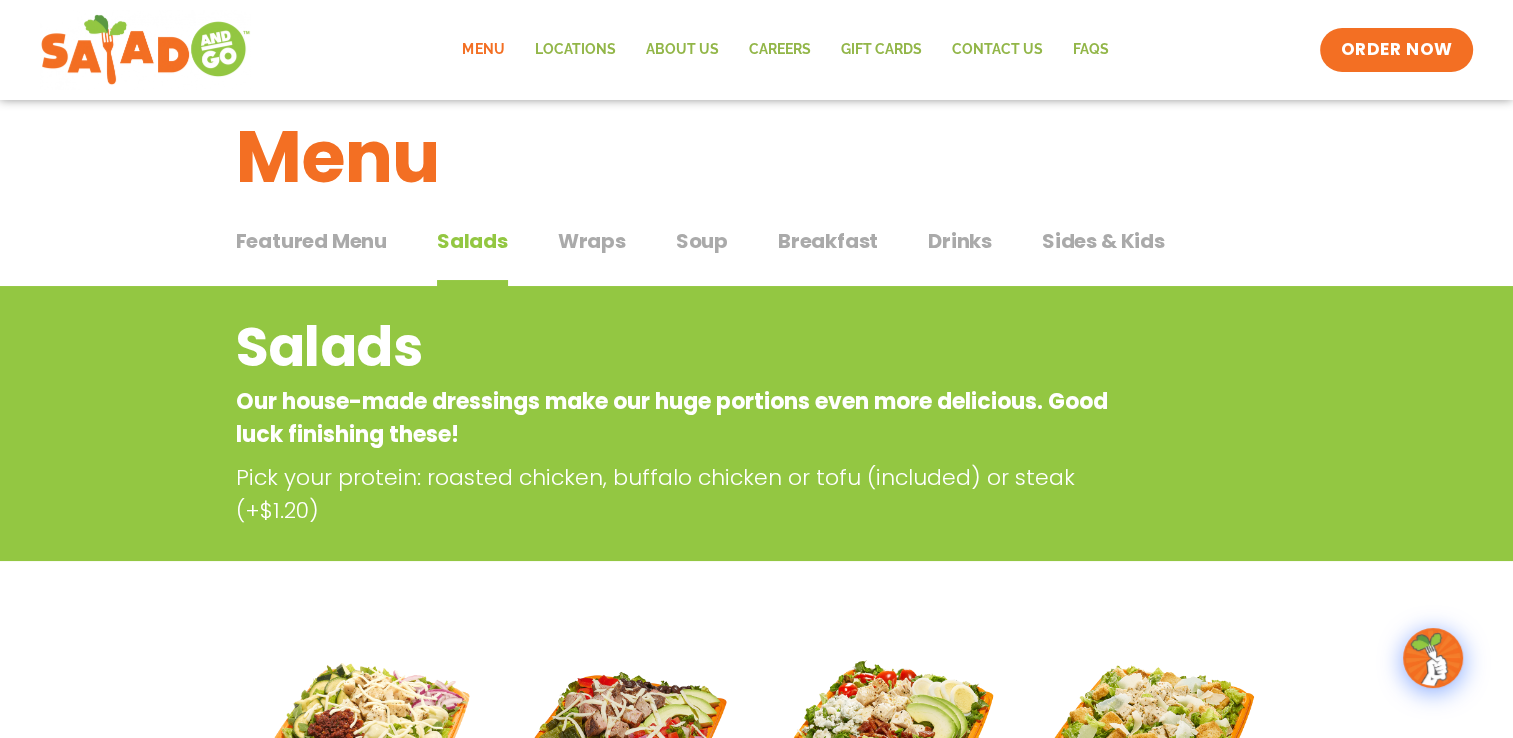 scroll, scrollTop: 0, scrollLeft: 0, axis: both 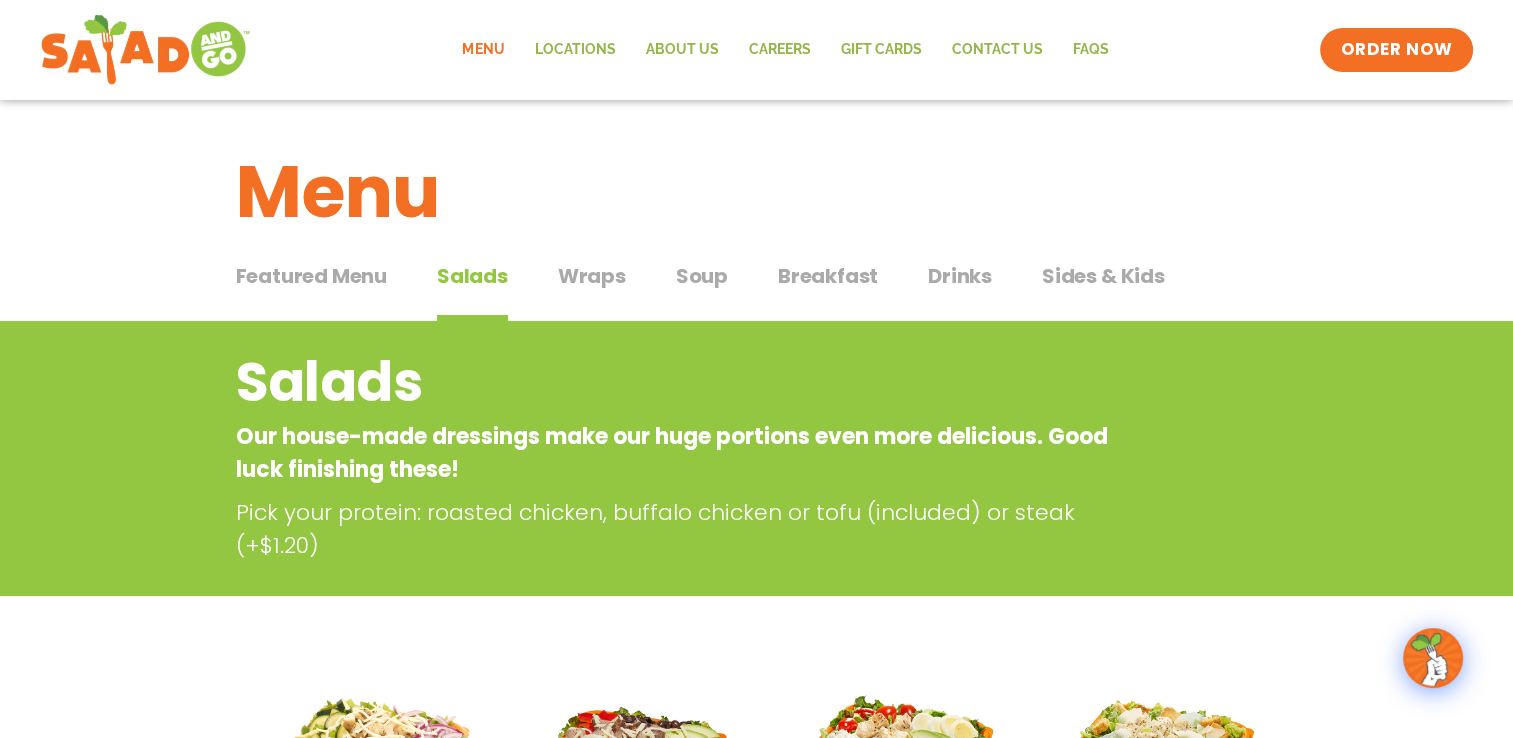 click on "Sides & Kids" at bounding box center [1103, 276] 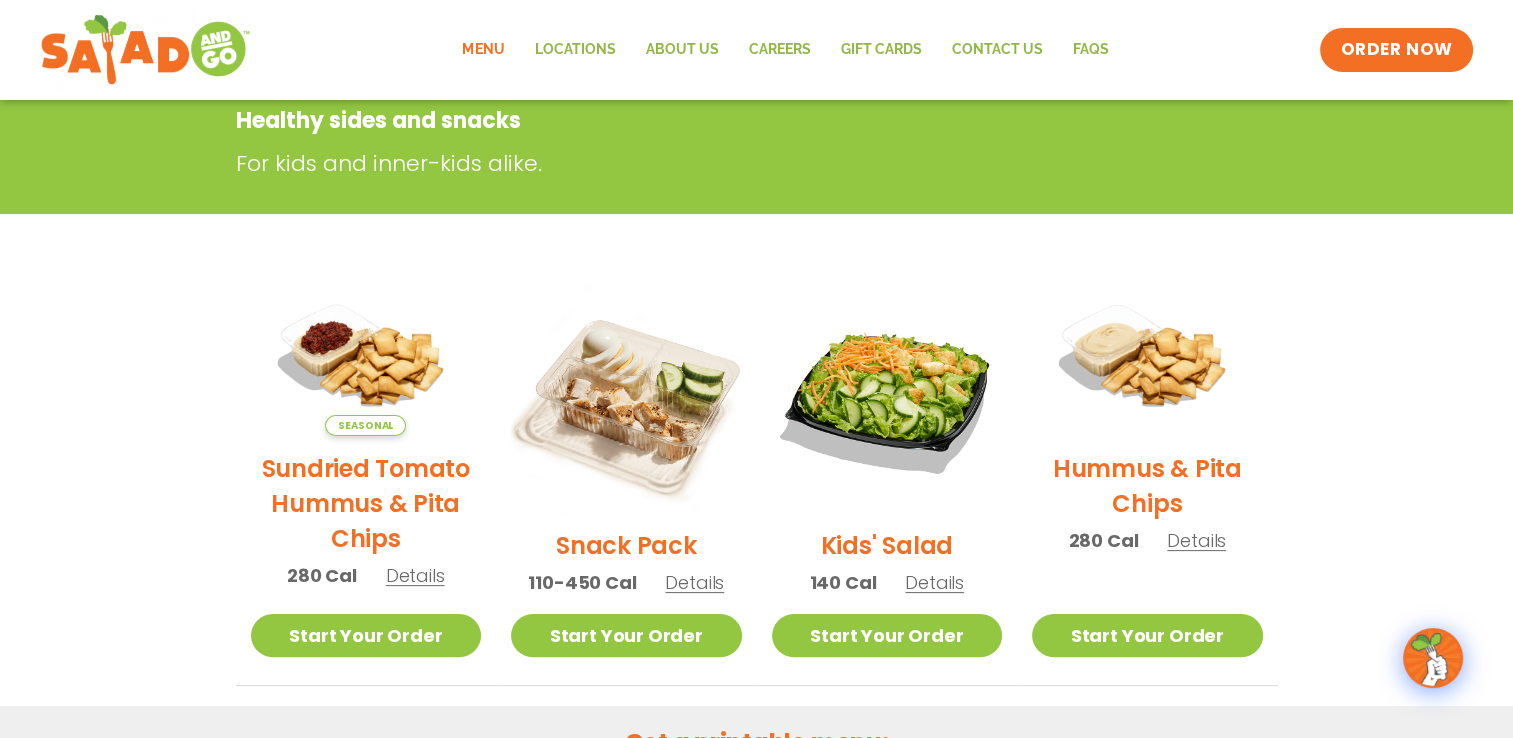 scroll, scrollTop: 318, scrollLeft: 0, axis: vertical 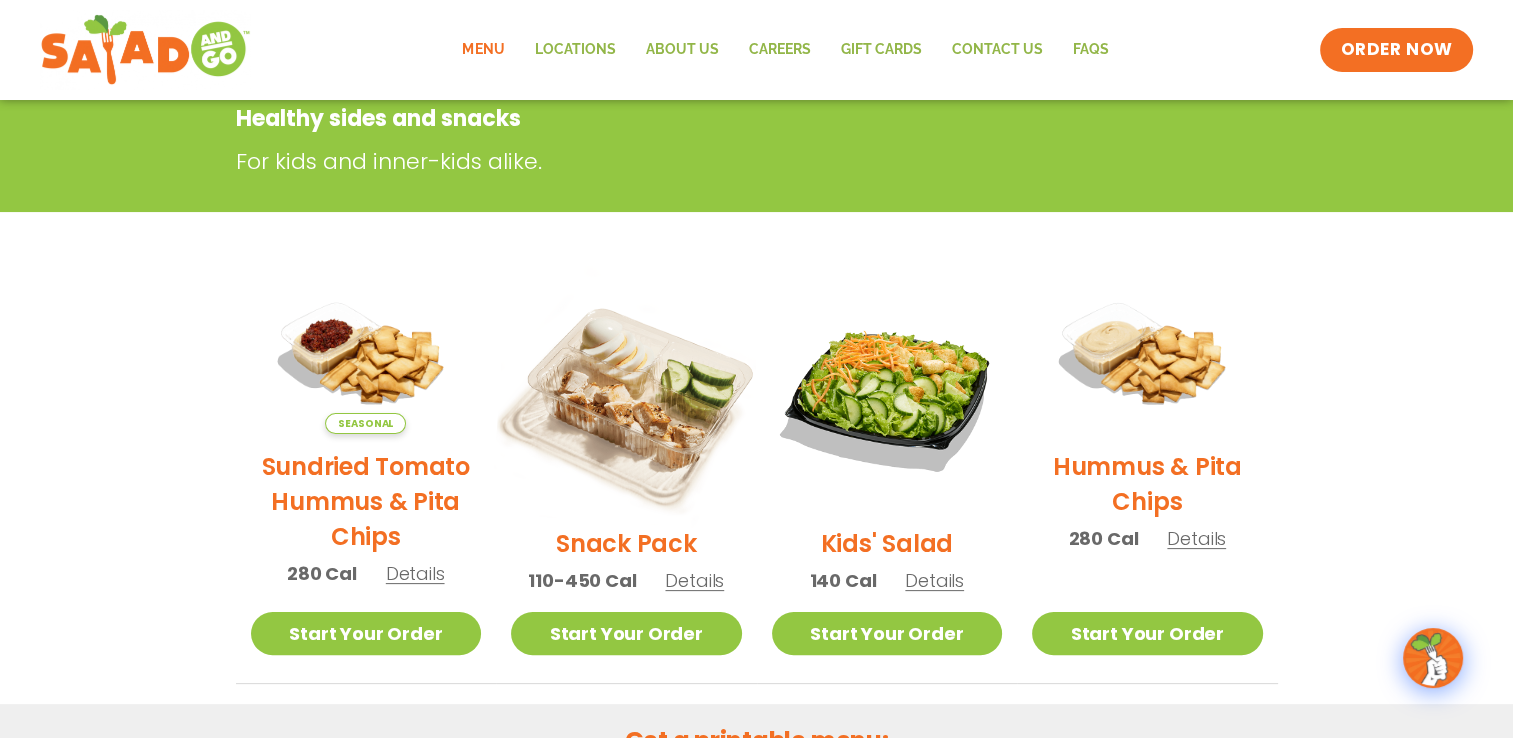 click at bounding box center (626, 395) 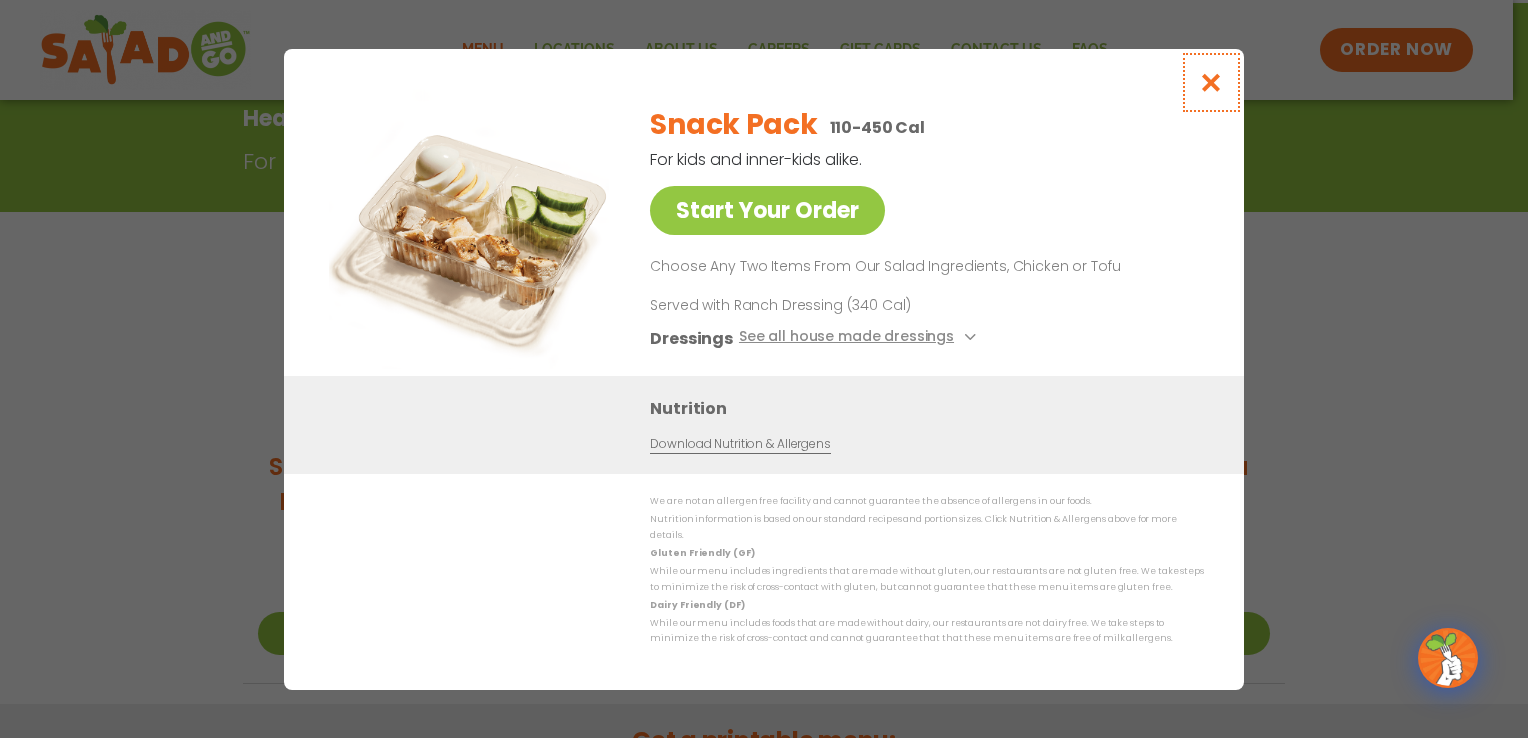 click at bounding box center (1211, 82) 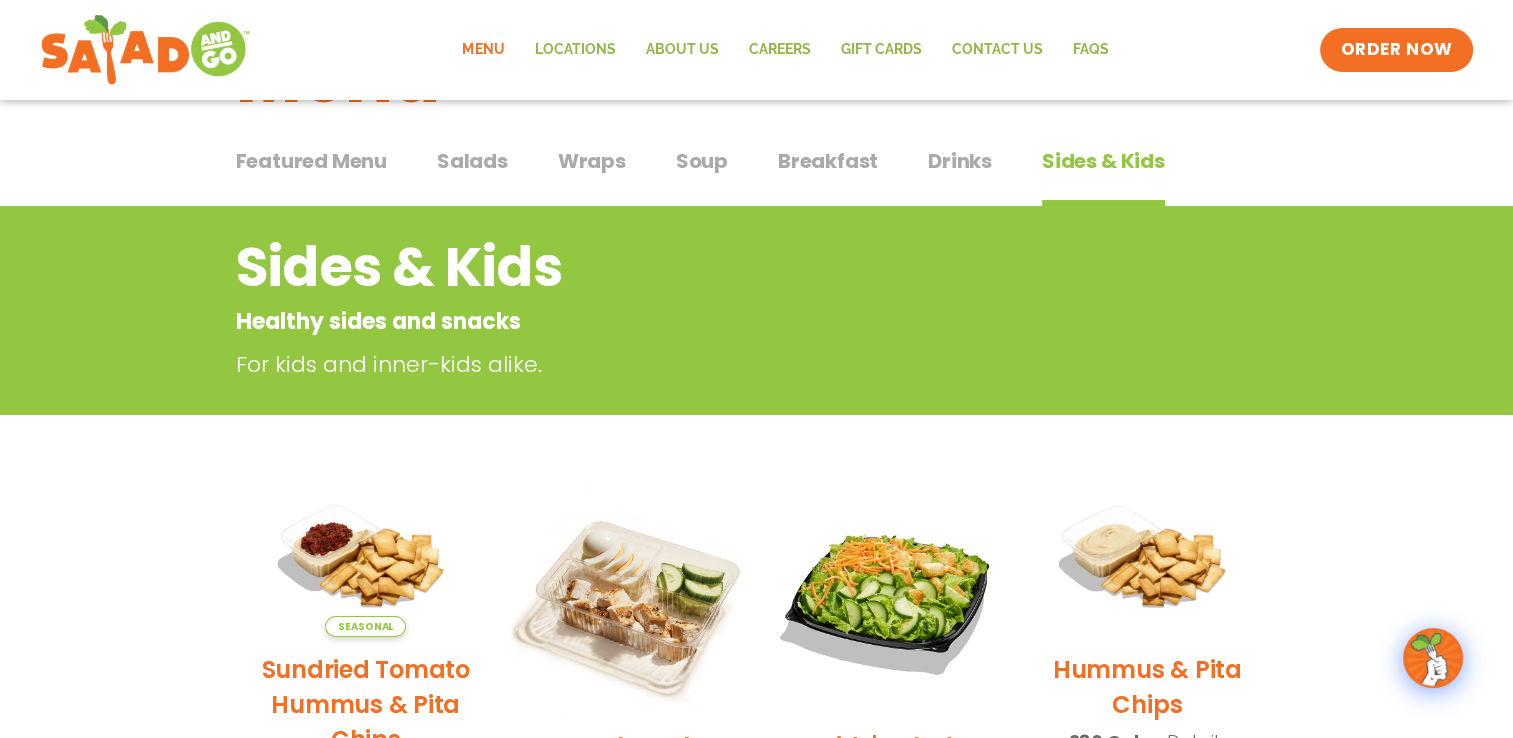 scroll, scrollTop: 106, scrollLeft: 0, axis: vertical 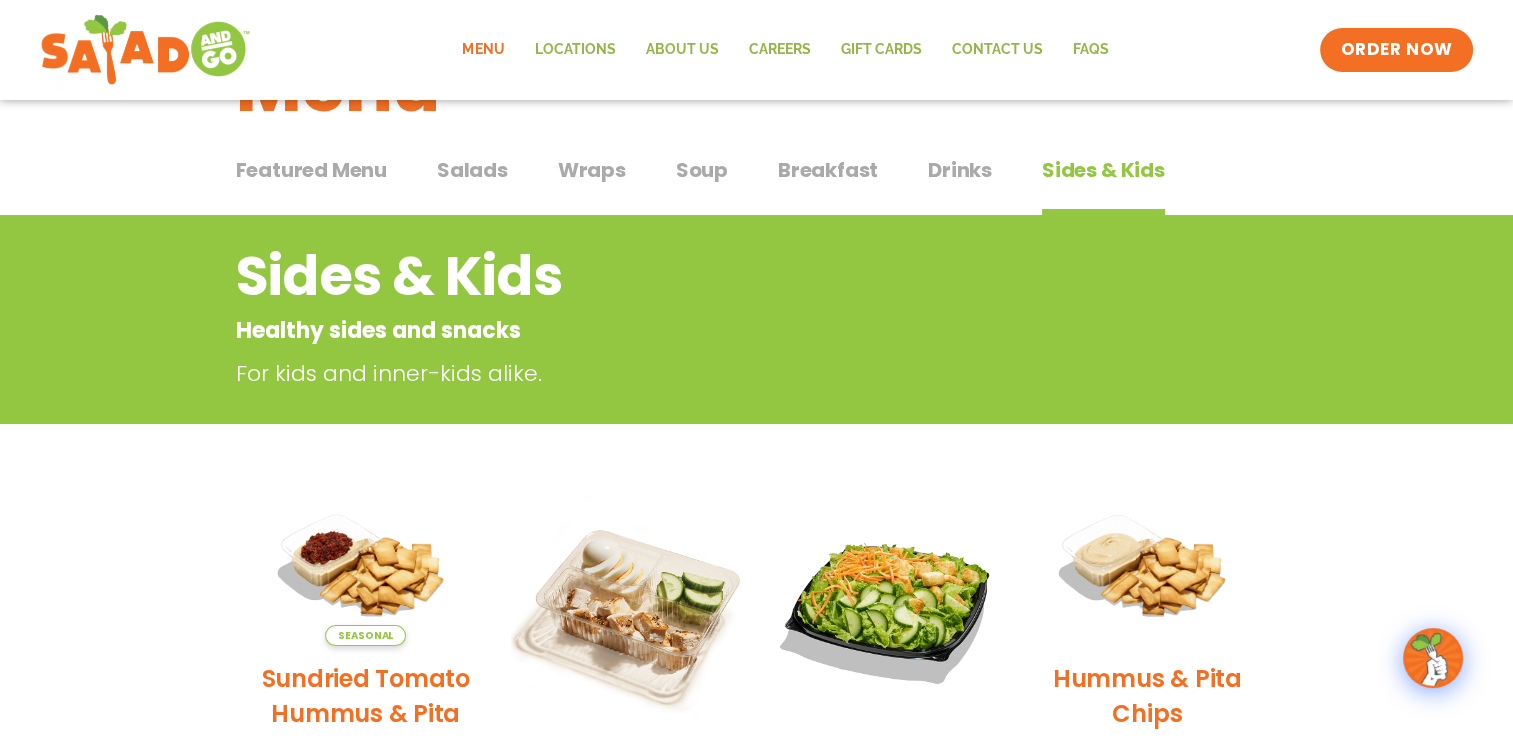 click on "Soup" at bounding box center (702, 170) 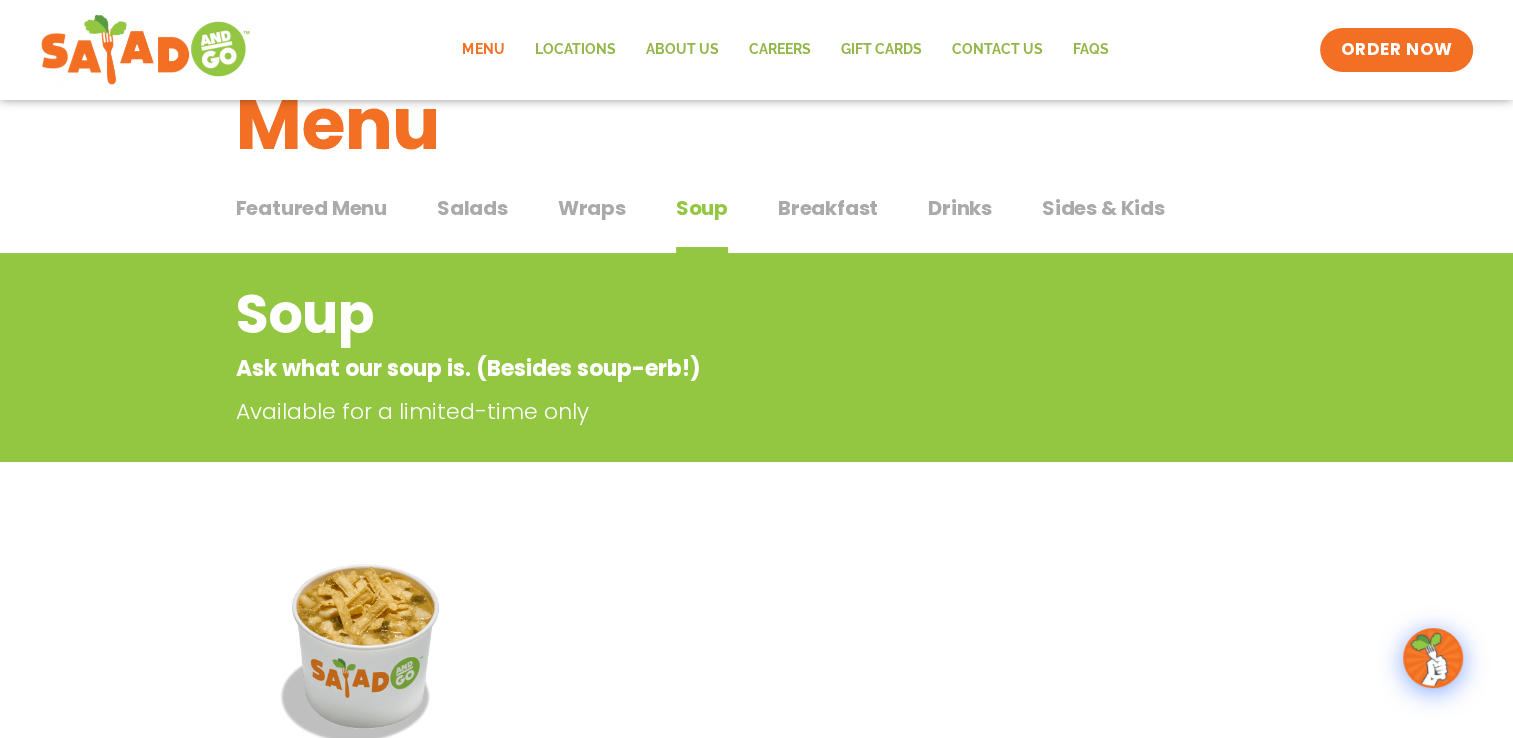scroll, scrollTop: 57, scrollLeft: 0, axis: vertical 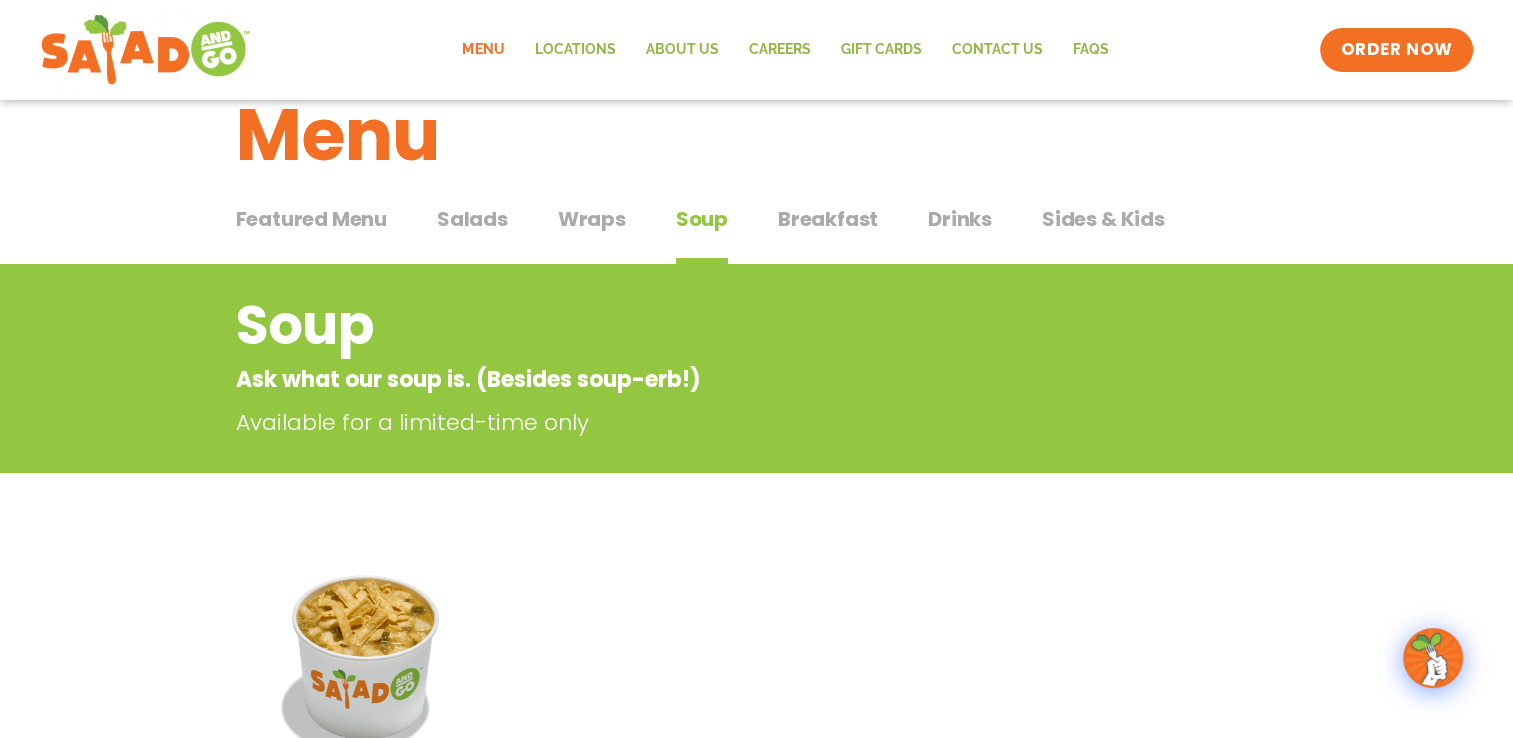 click on "Salads" at bounding box center (472, 219) 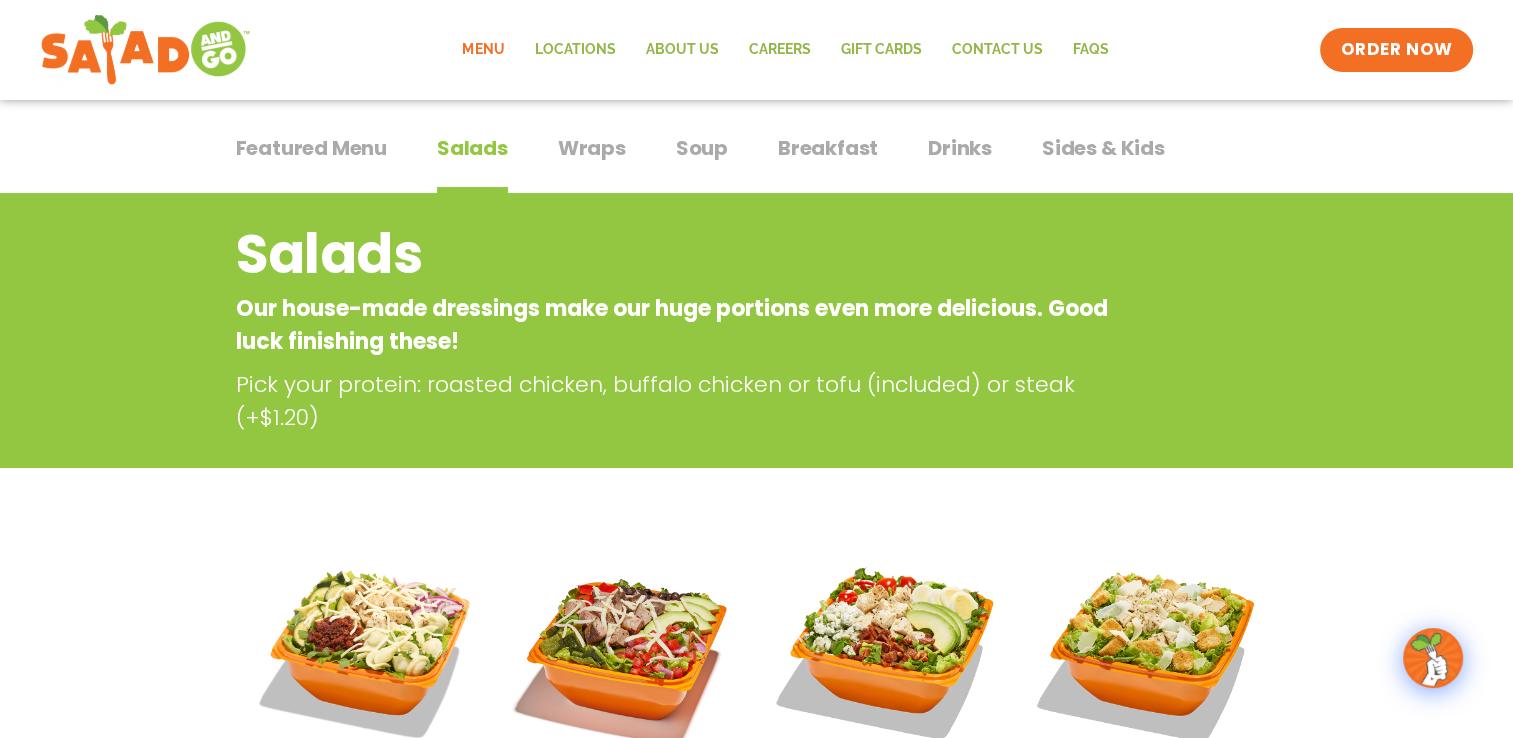 scroll, scrollTop: 0, scrollLeft: 0, axis: both 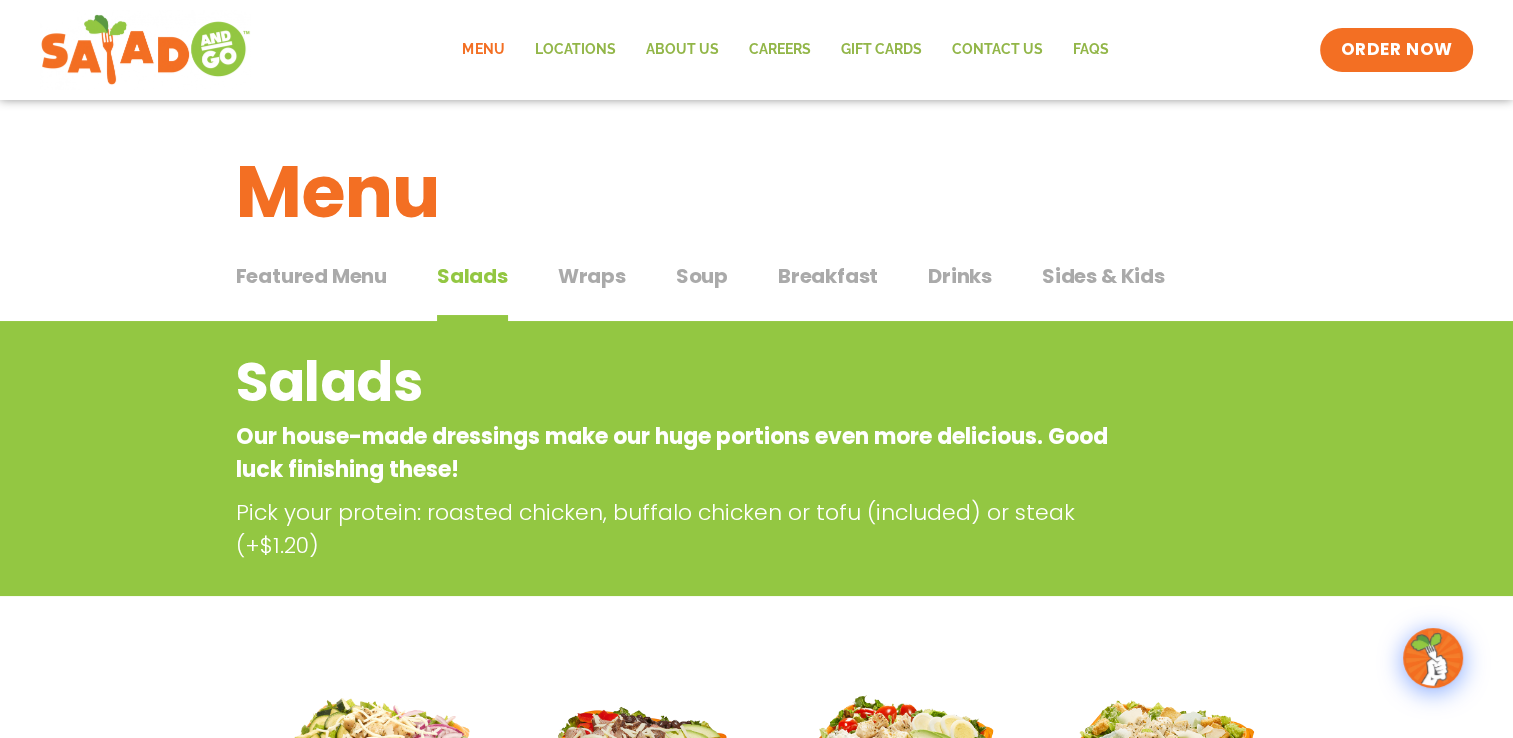 click on "Wraps" at bounding box center [592, 276] 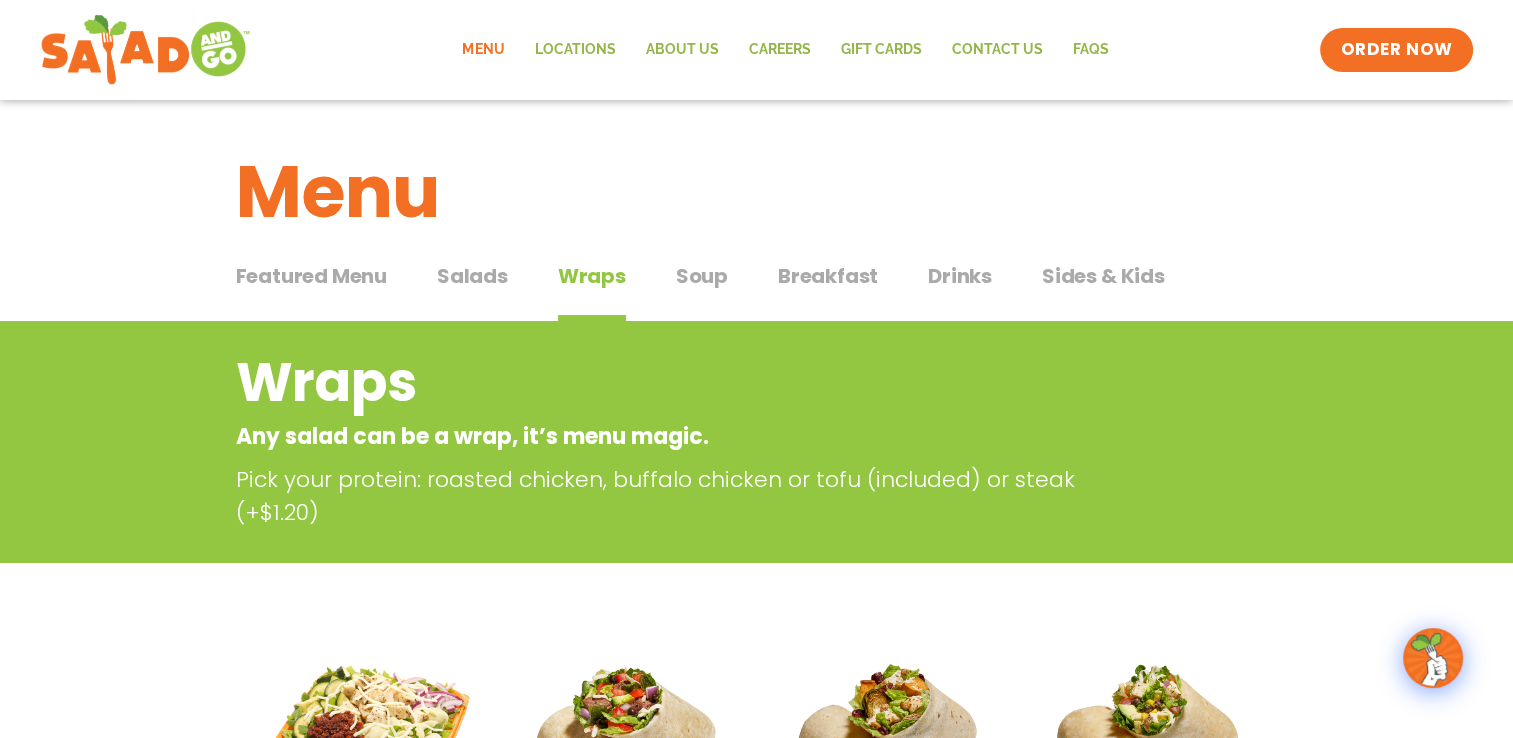 click on "Soup" at bounding box center (702, 276) 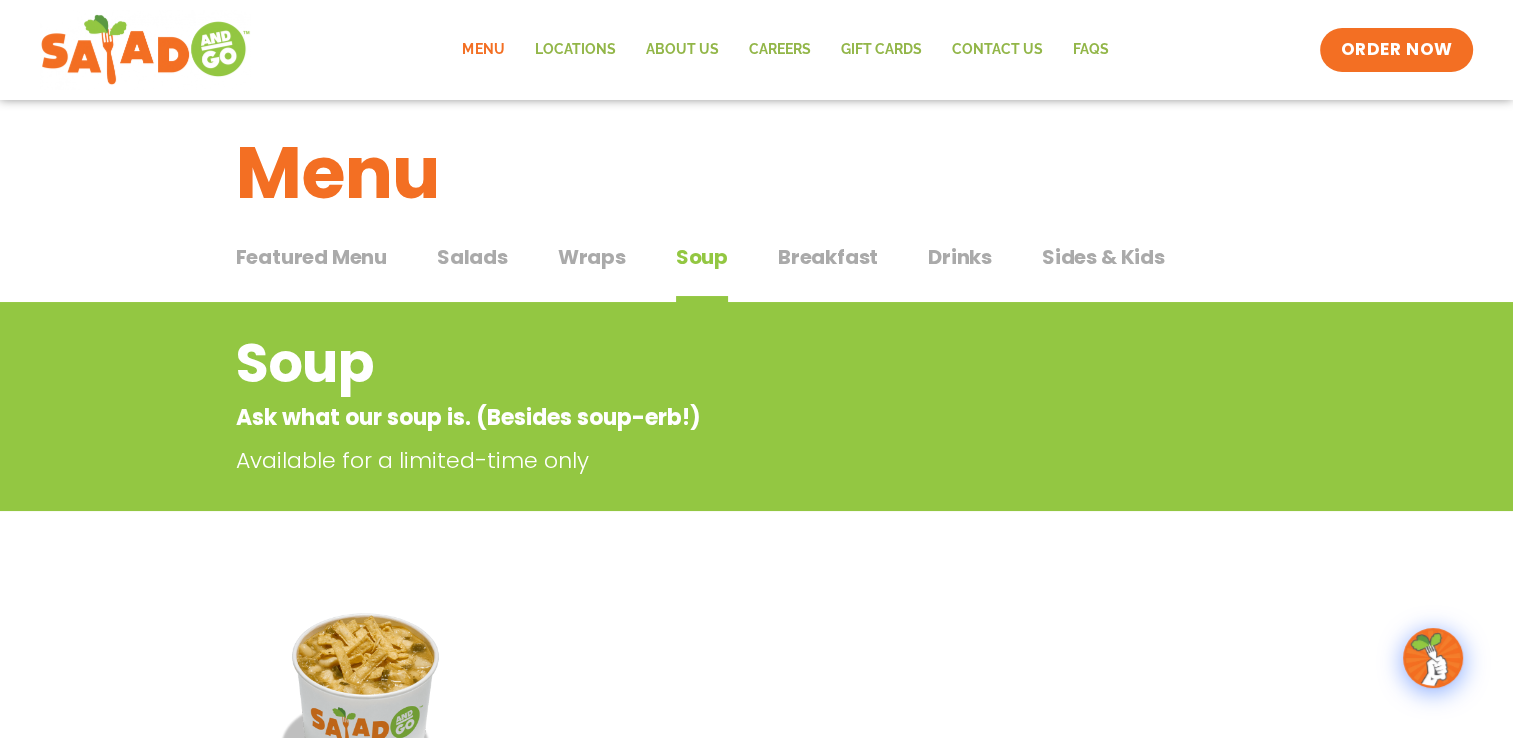 scroll, scrollTop: 0, scrollLeft: 0, axis: both 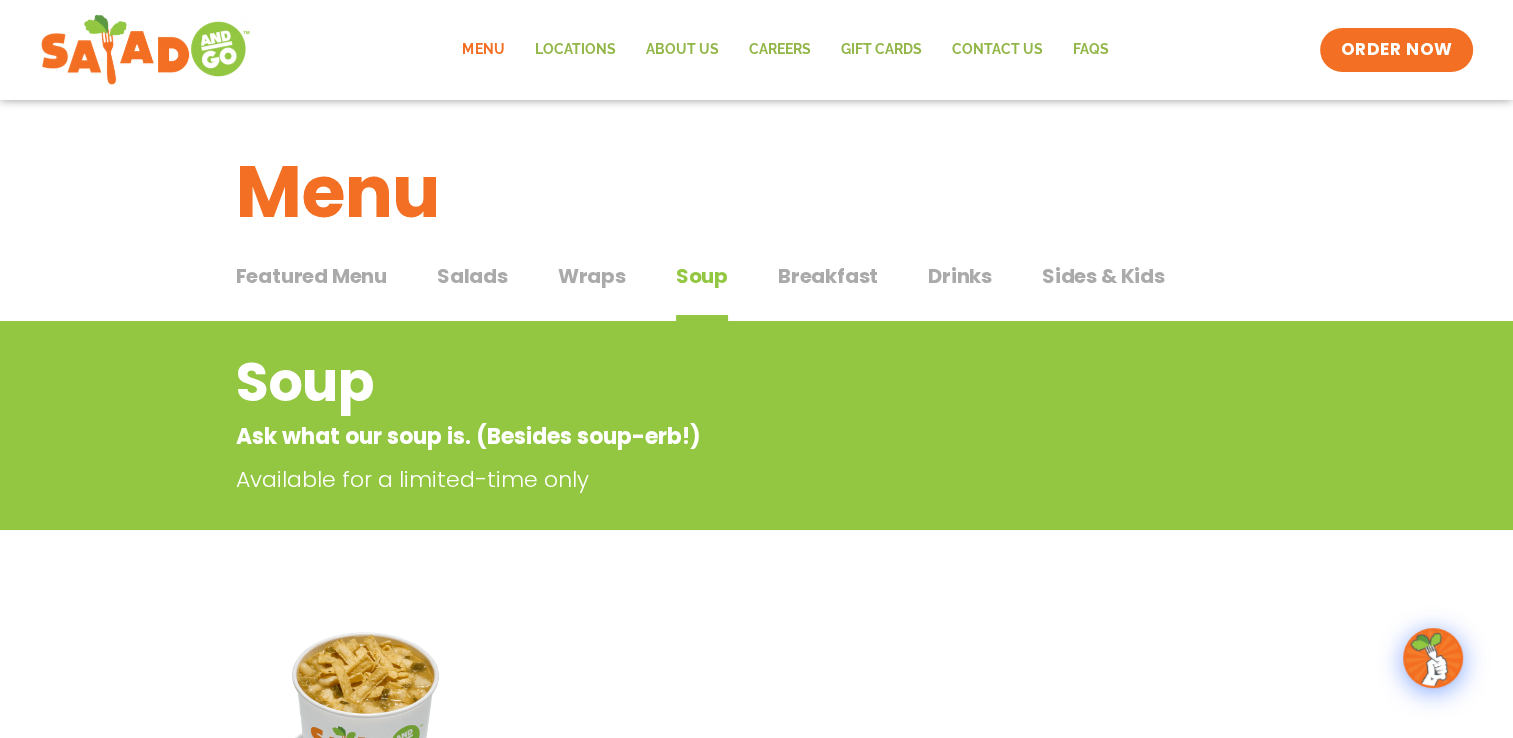 click on "Breakfast" at bounding box center (828, 276) 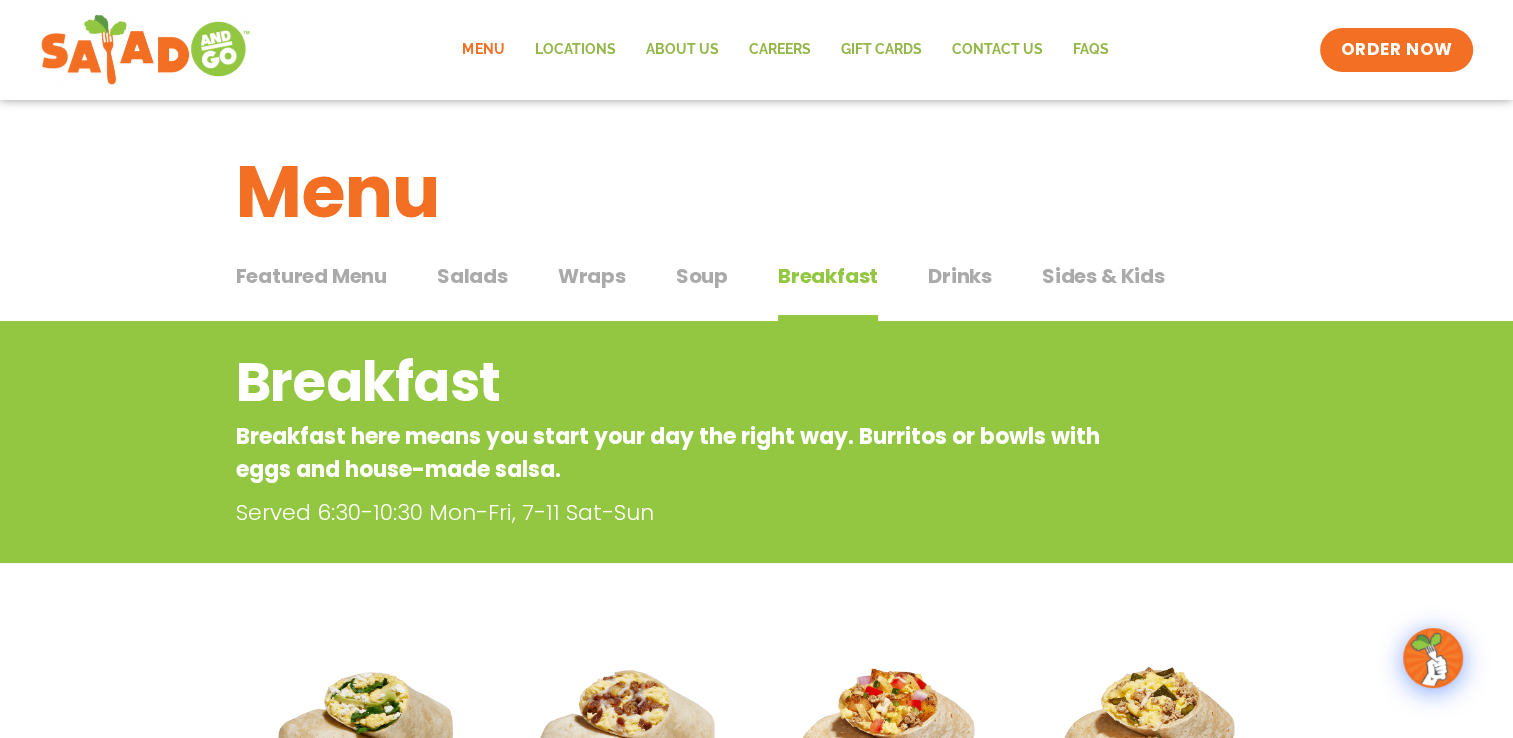 click on "Drinks" at bounding box center [960, 276] 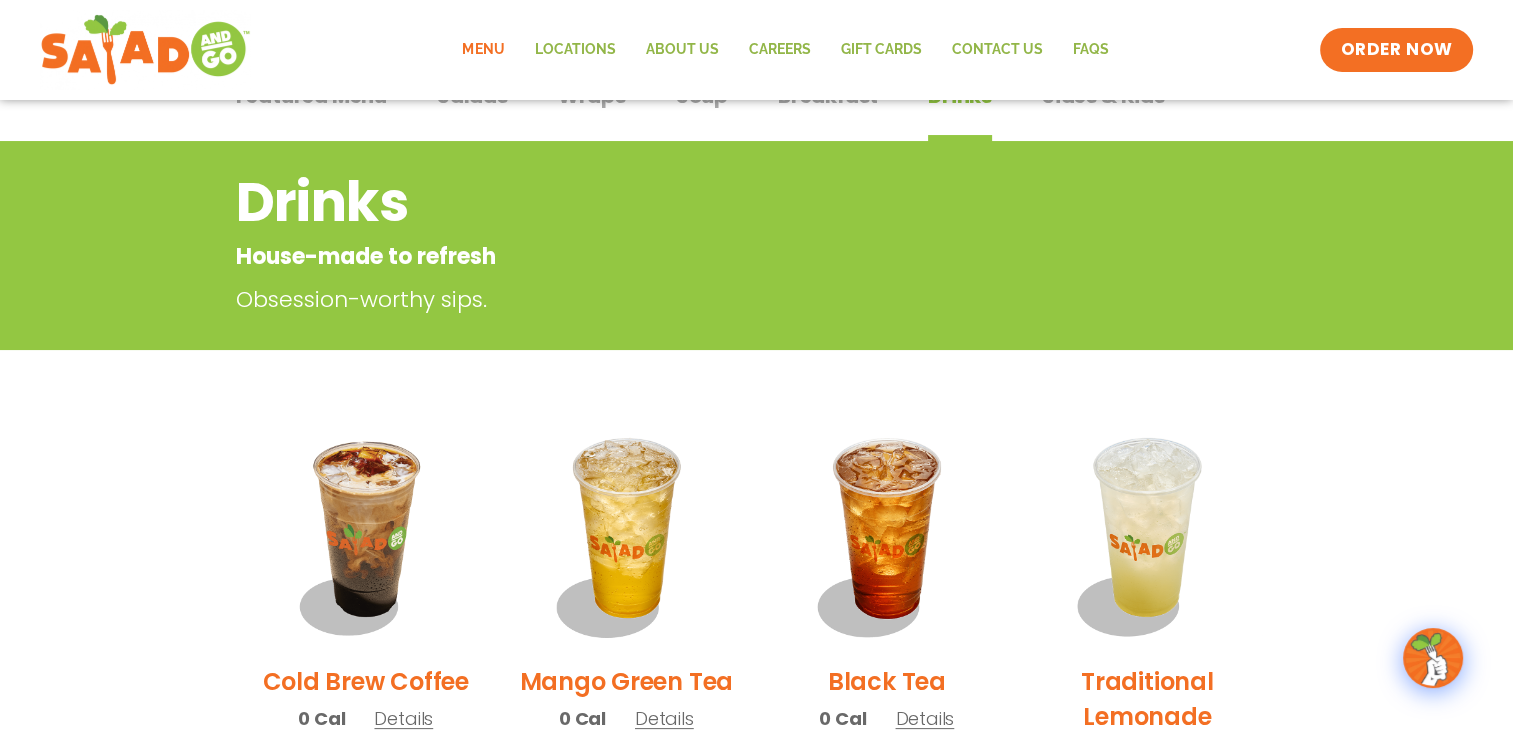 scroll, scrollTop: 0, scrollLeft: 0, axis: both 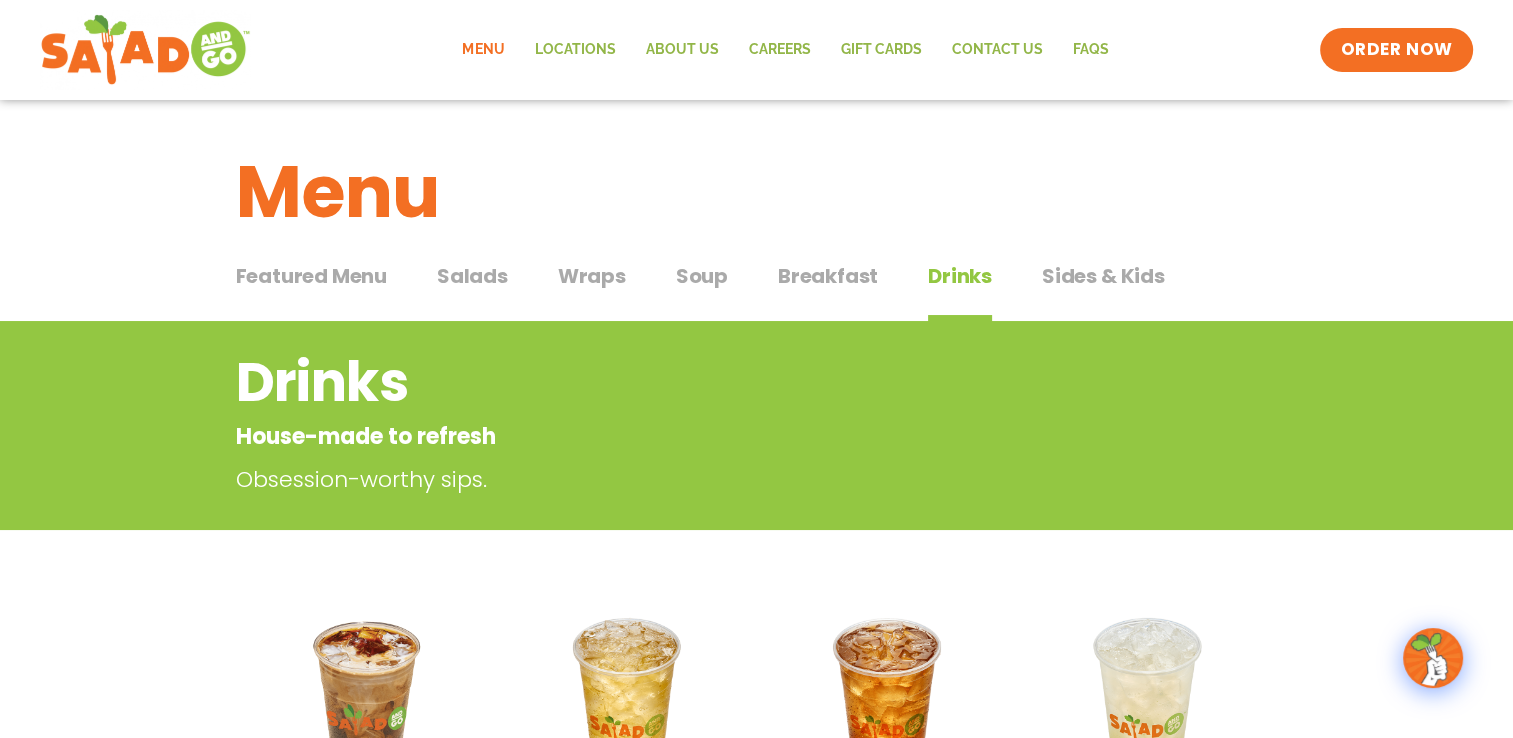 click on "Sides & Kids" at bounding box center [1103, 276] 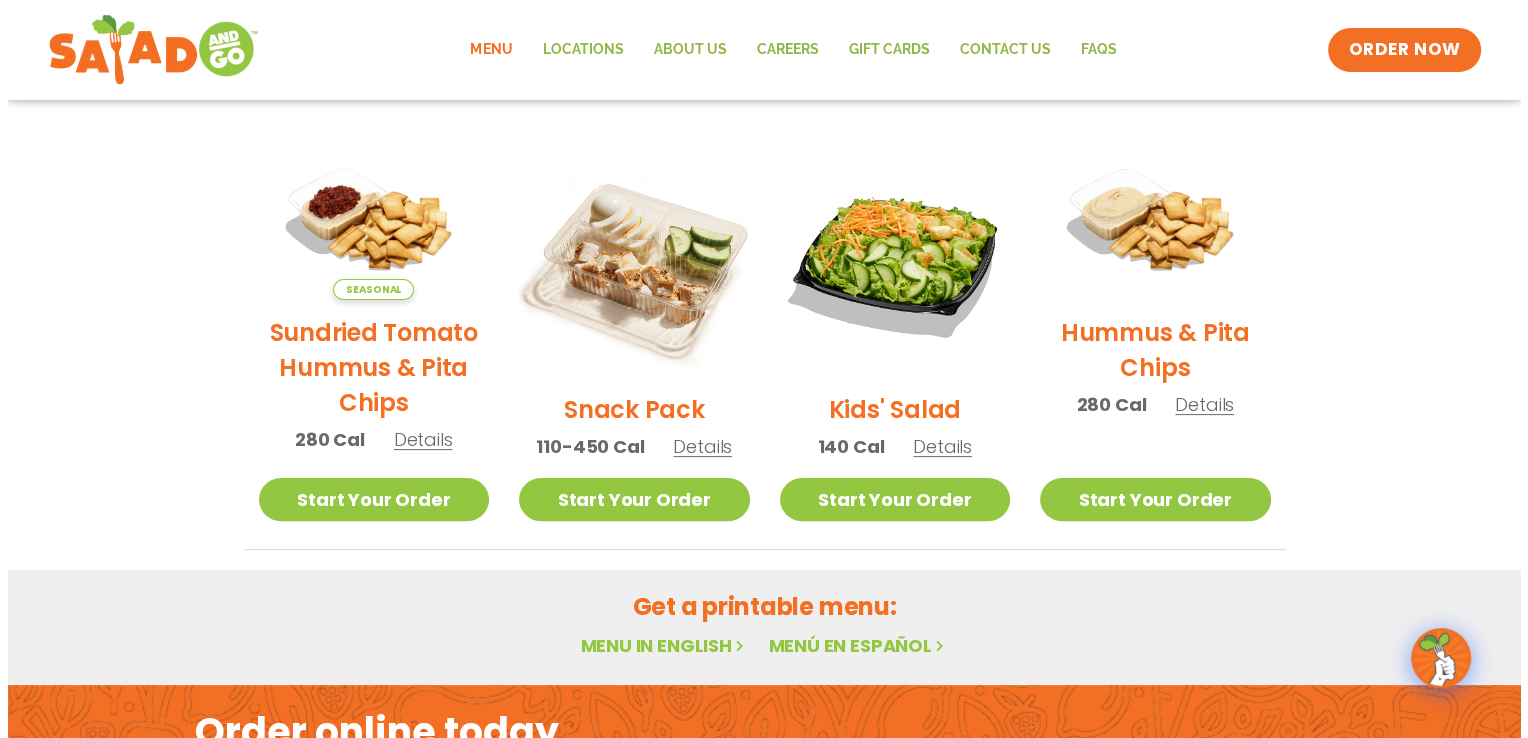 scroll, scrollTop: 452, scrollLeft: 0, axis: vertical 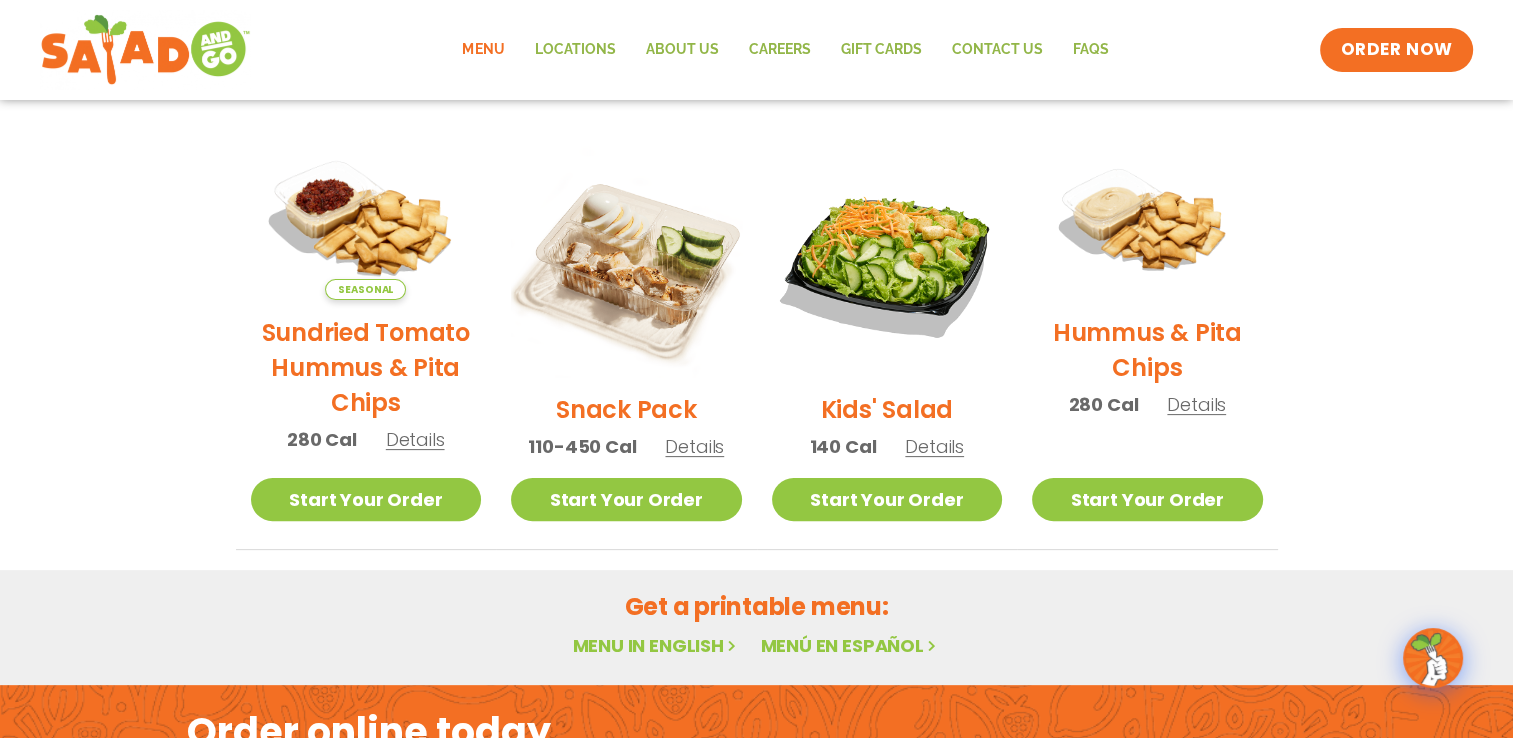 click at bounding box center (365, 223) 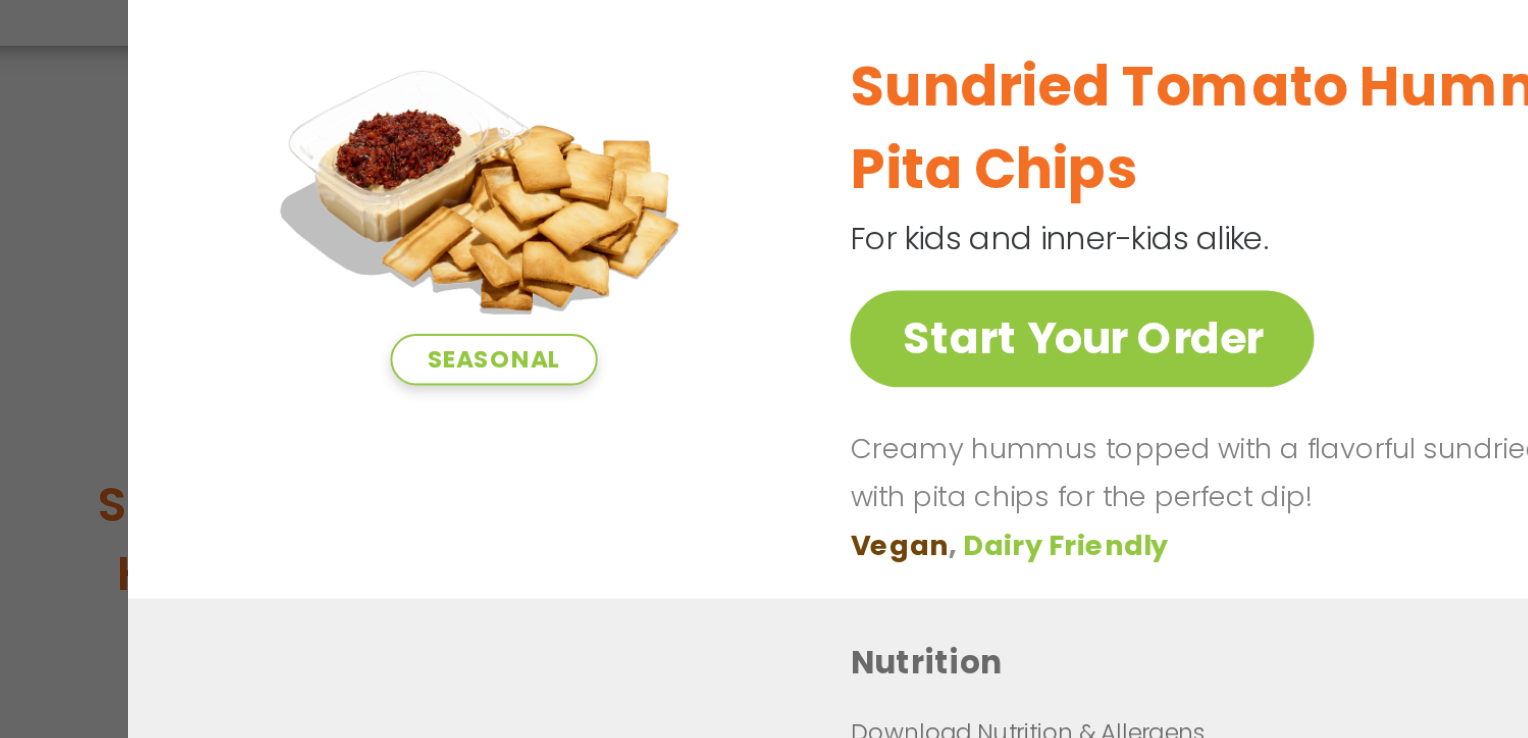 scroll, scrollTop: 452, scrollLeft: 0, axis: vertical 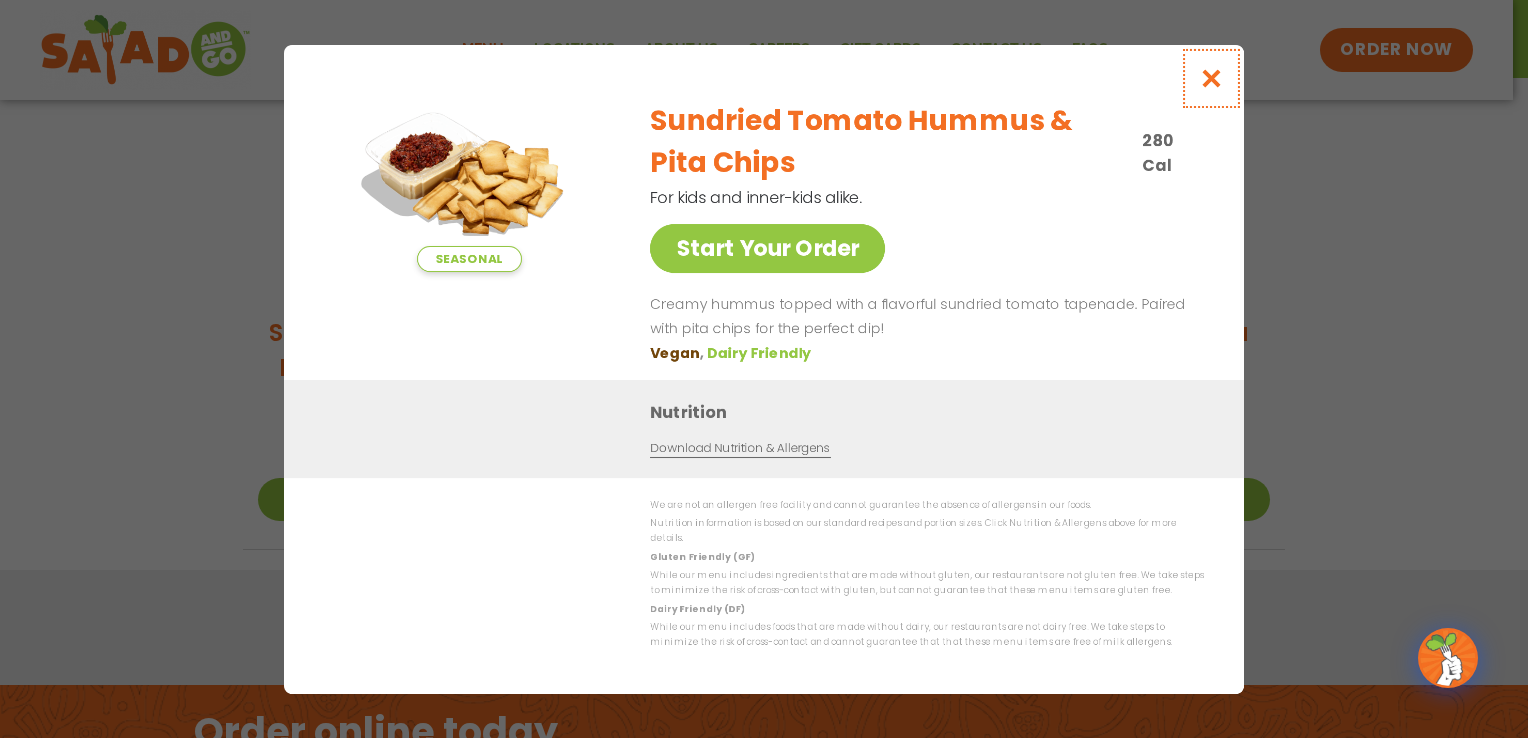 click at bounding box center (1211, 78) 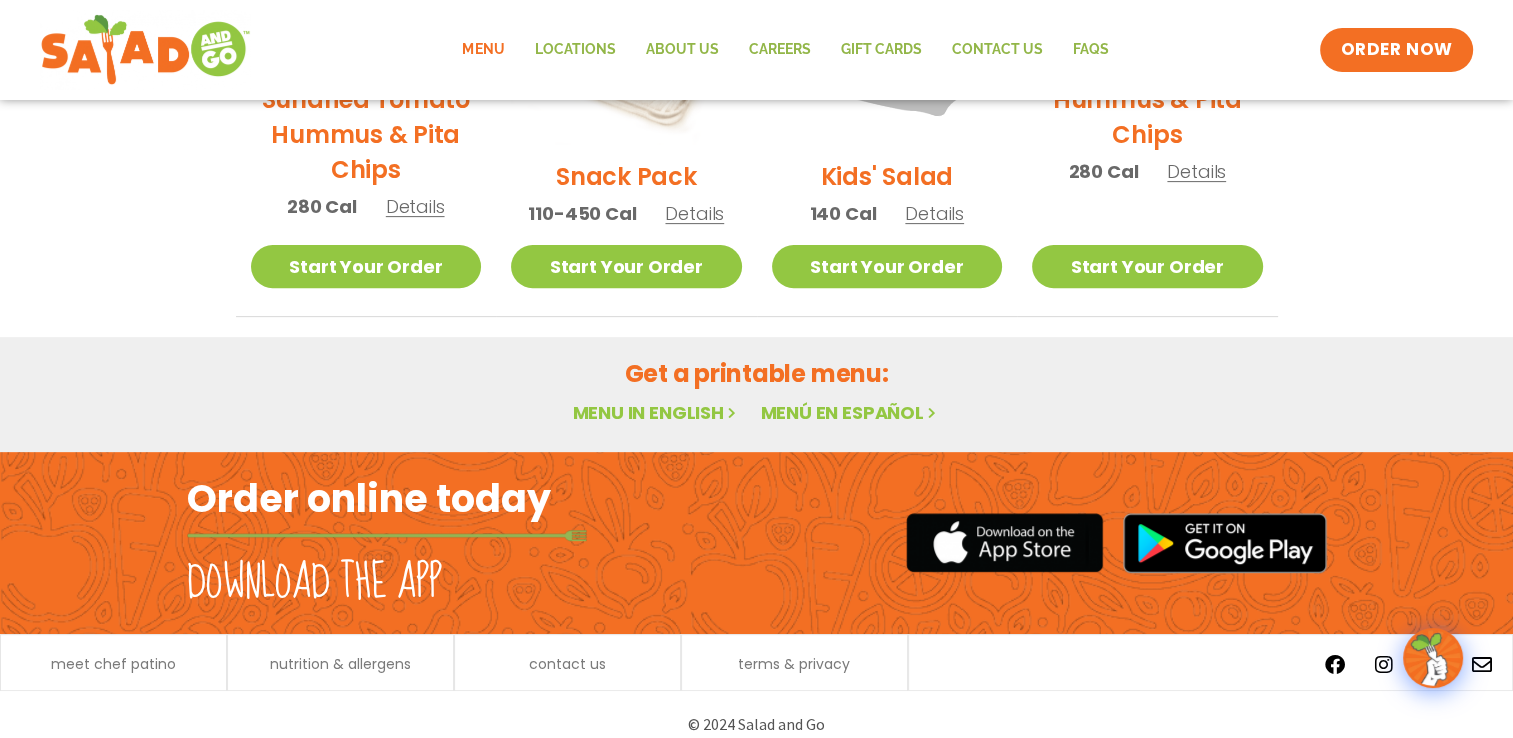 scroll, scrollTop: 0, scrollLeft: 0, axis: both 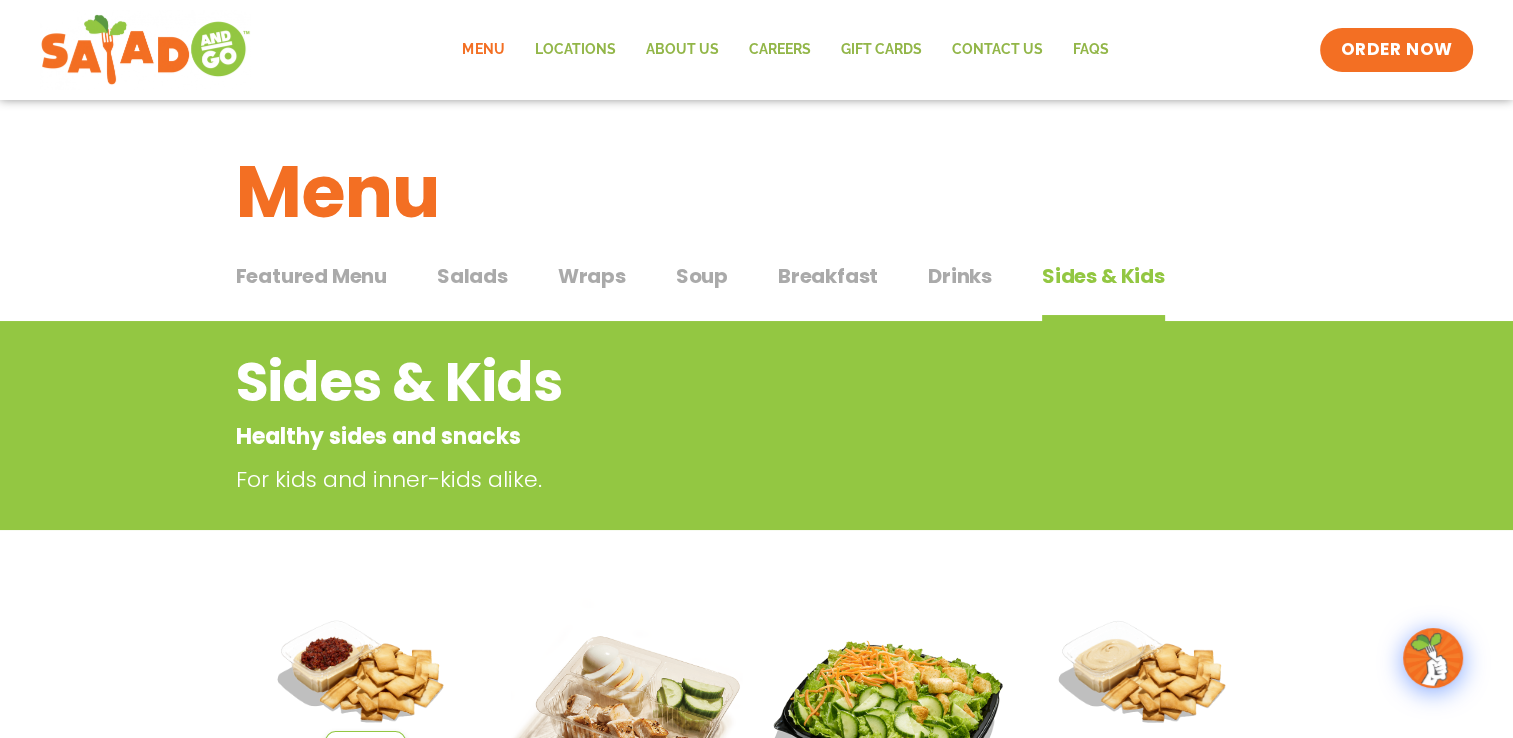 click on "For kids and inner-kids alike." at bounding box center [681, 479] 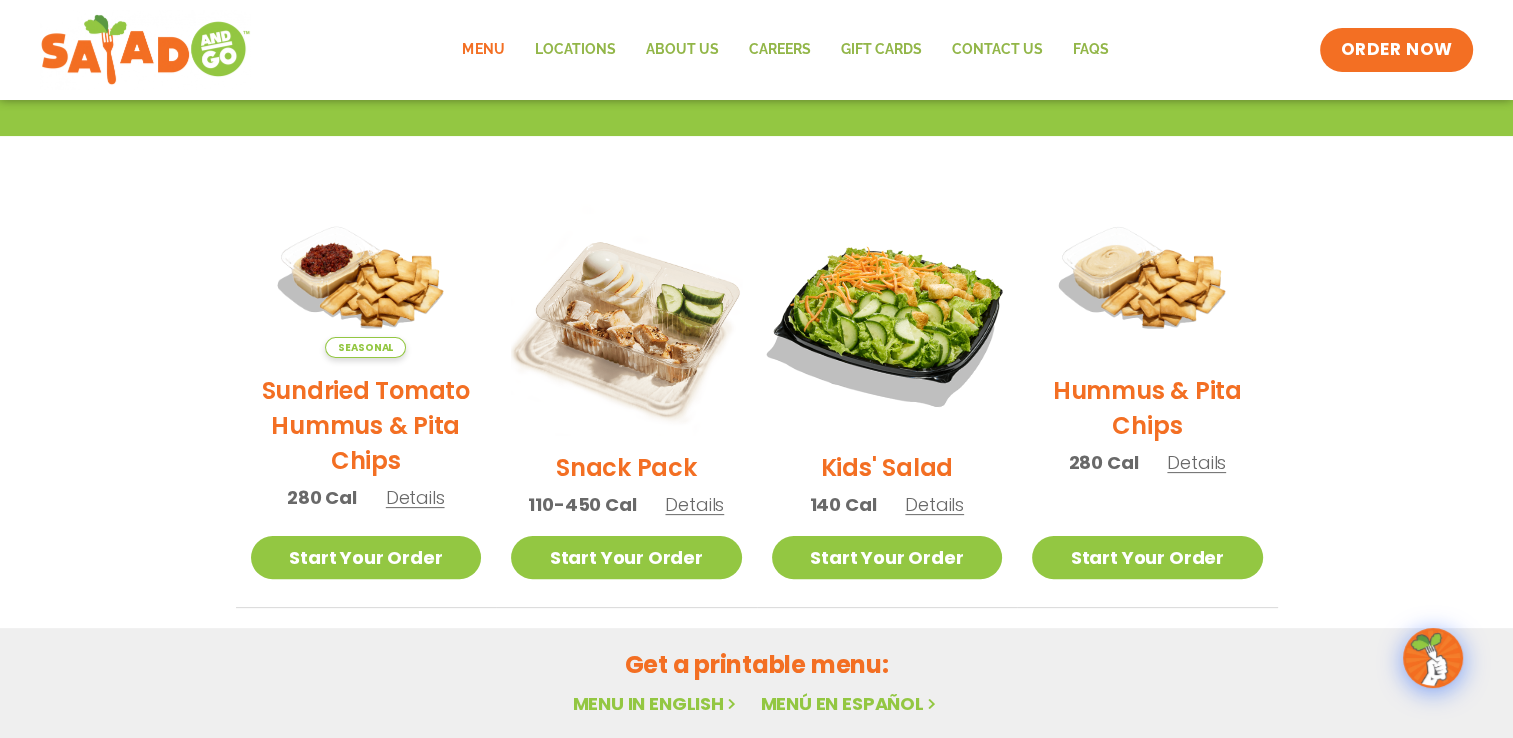 scroll, scrollTop: 0, scrollLeft: 0, axis: both 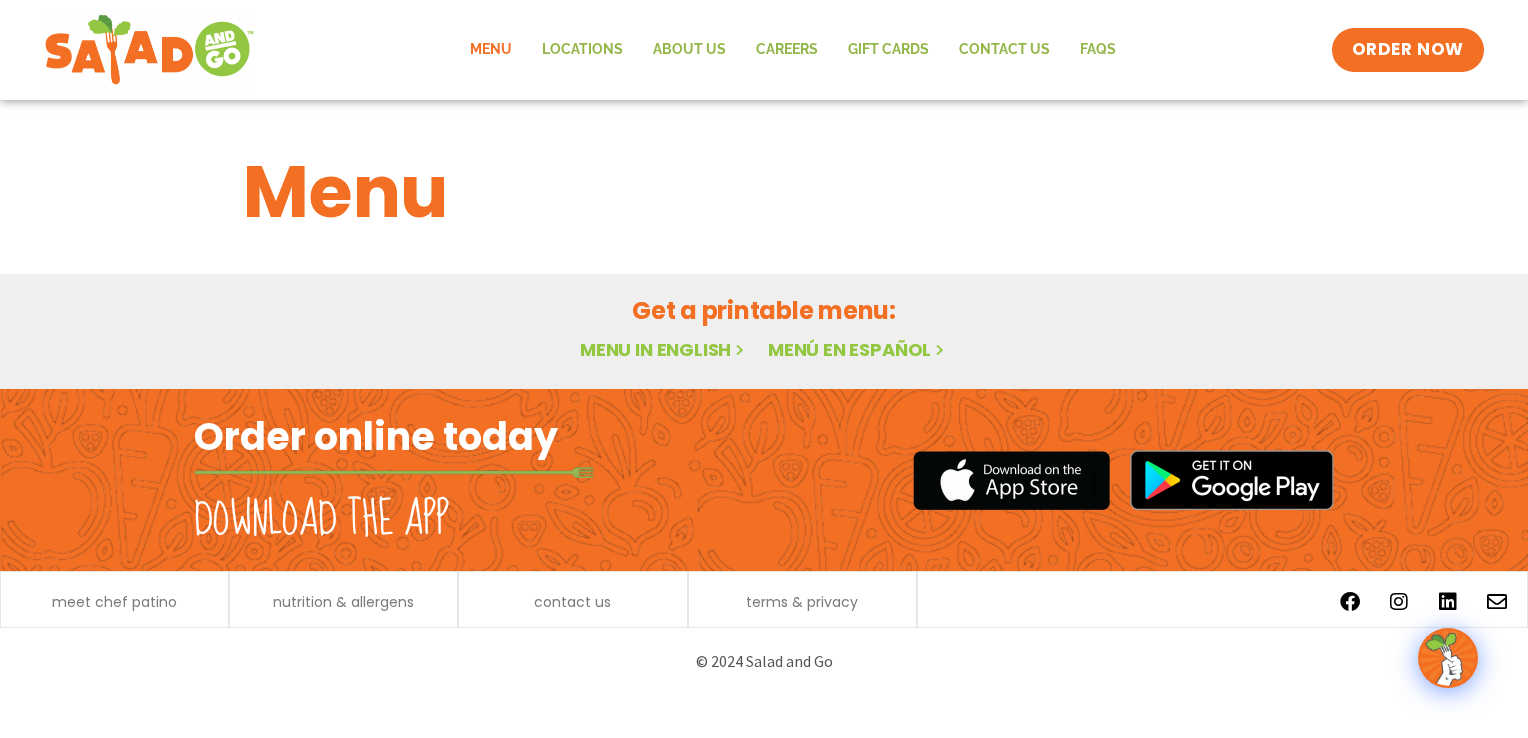 click on "Menu" 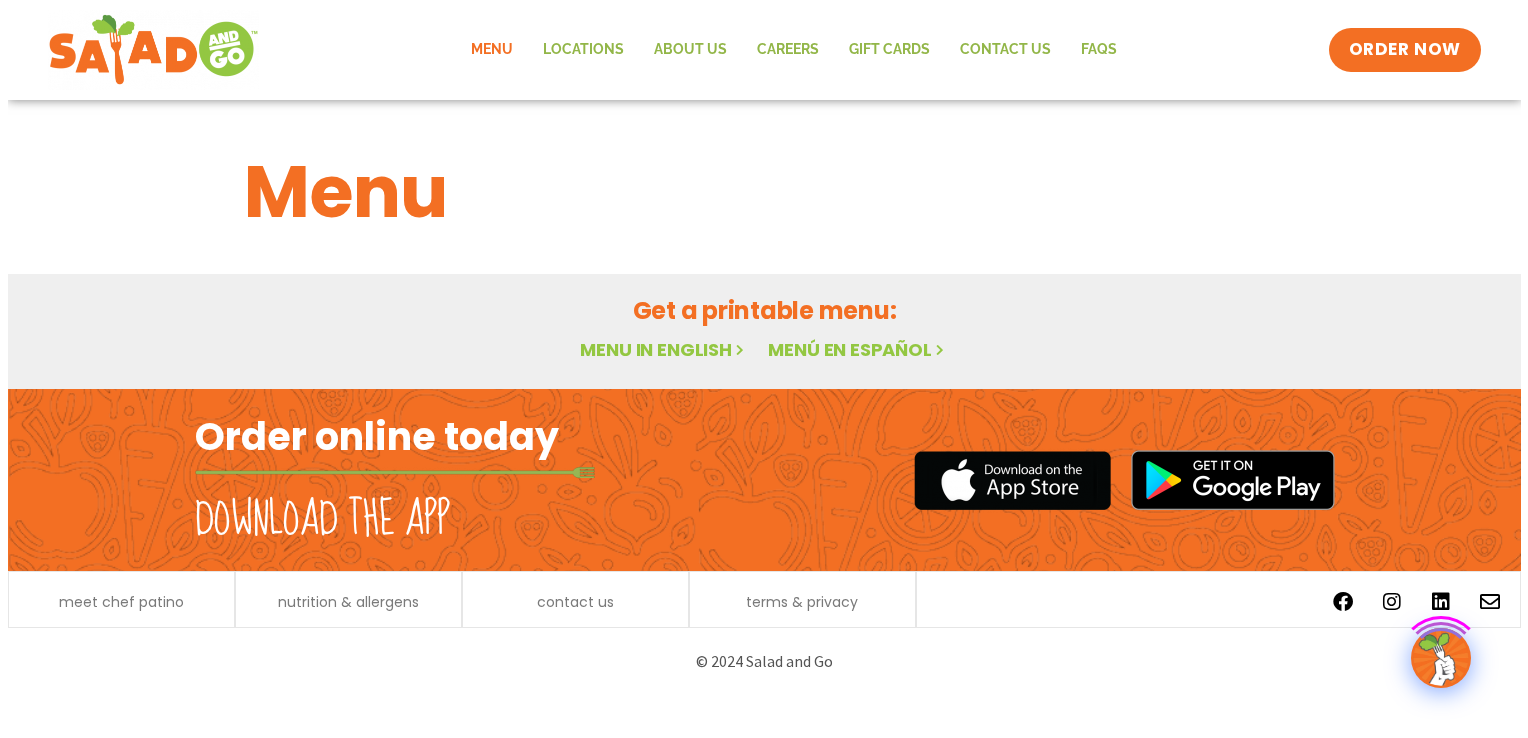 scroll, scrollTop: 0, scrollLeft: 0, axis: both 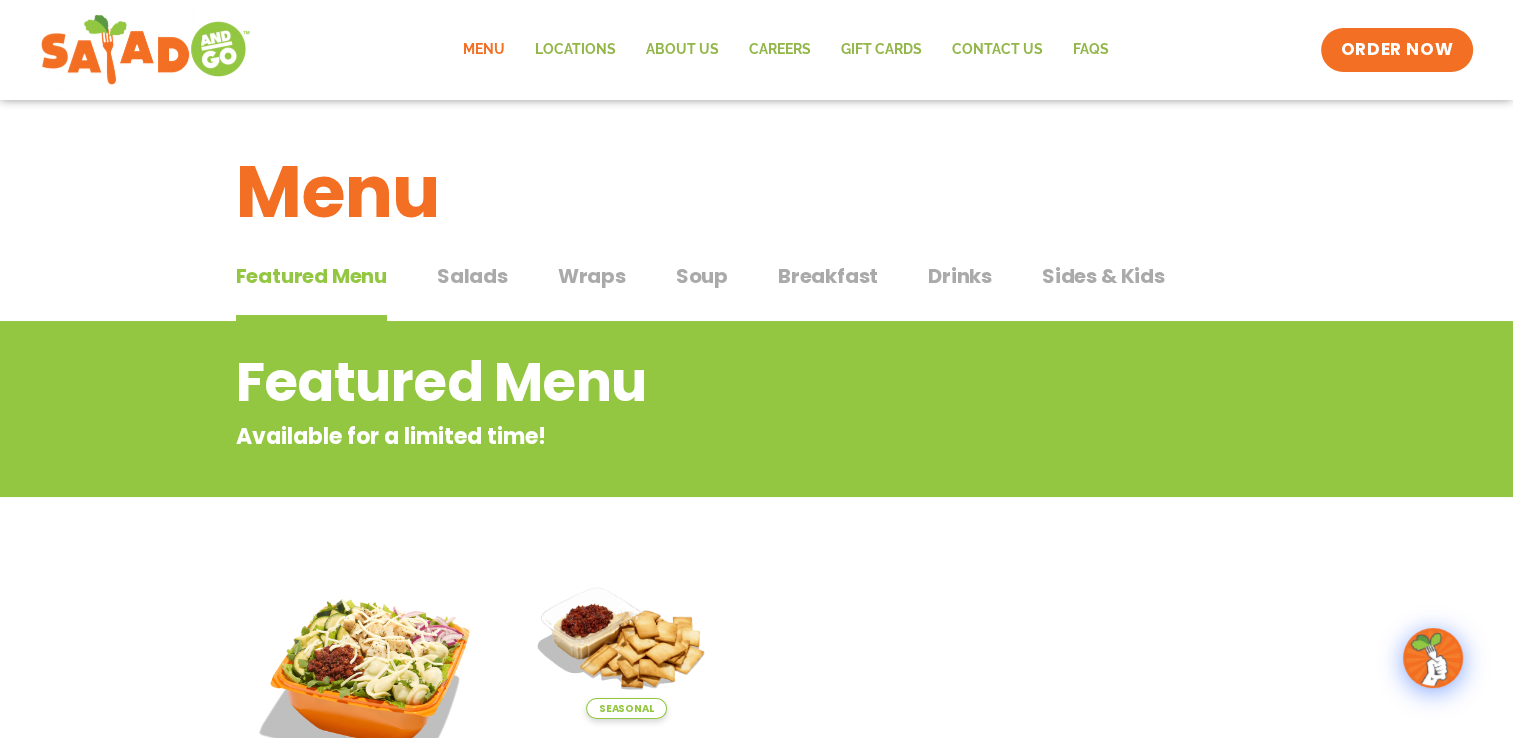 click on "Salads" at bounding box center [472, 276] 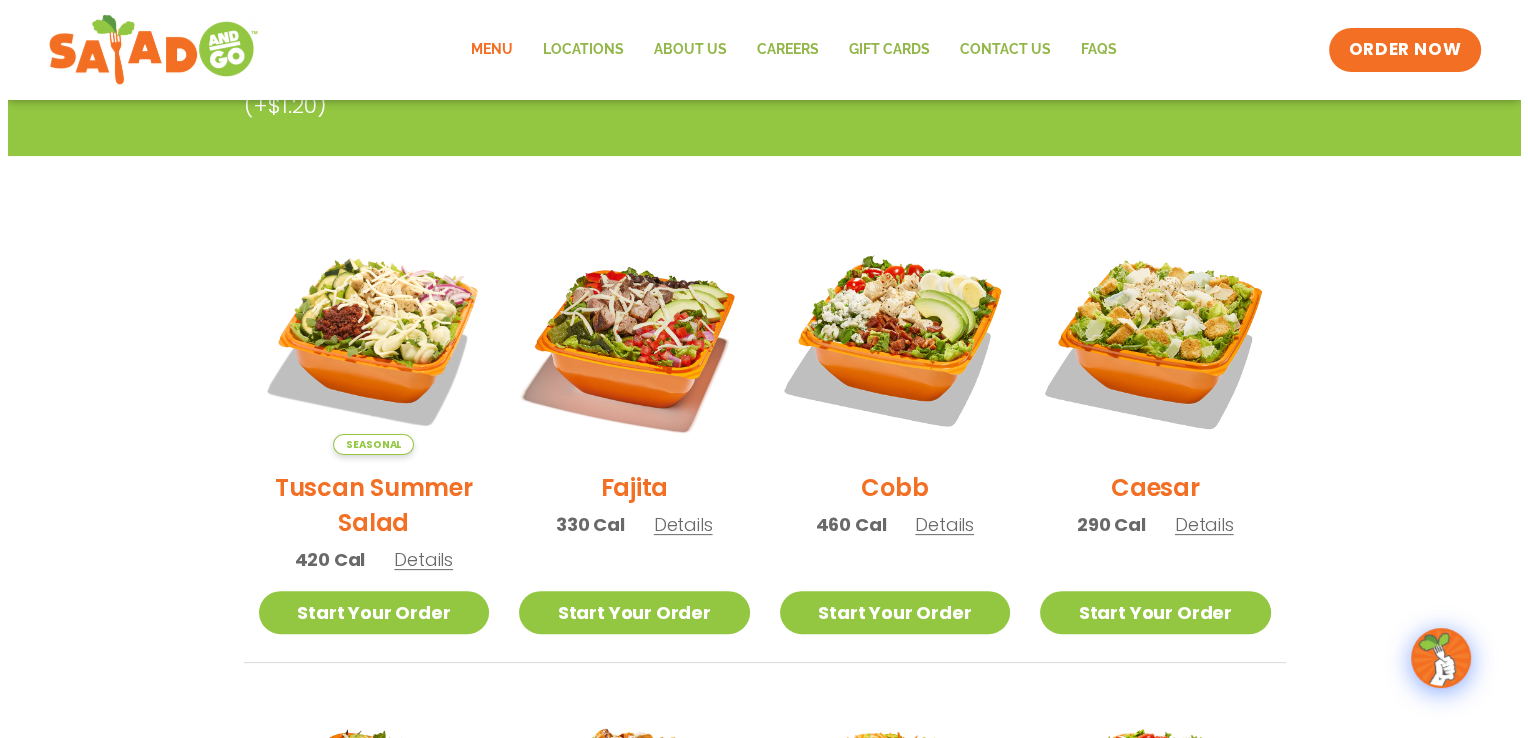 scroll, scrollTop: 367, scrollLeft: 0, axis: vertical 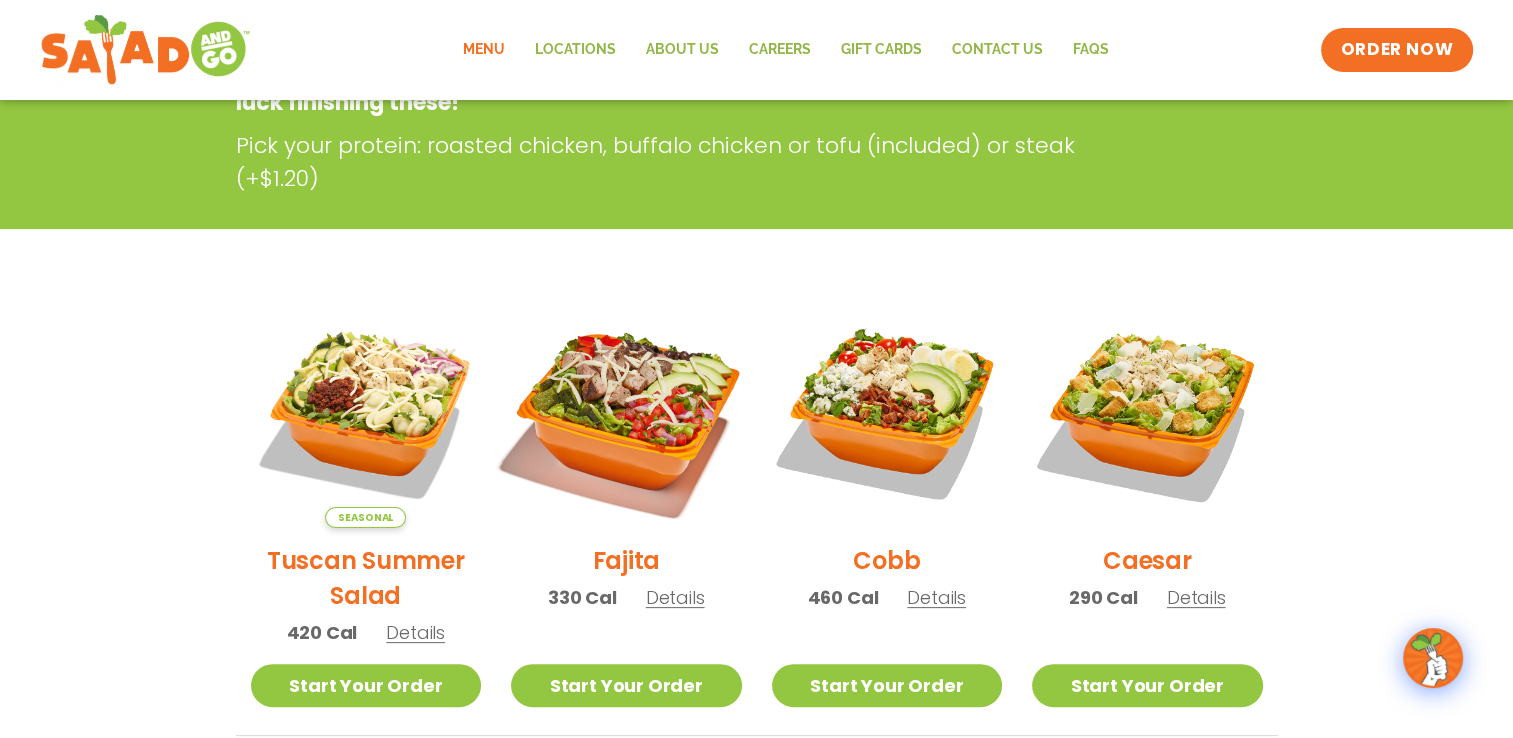 click at bounding box center (626, 412) 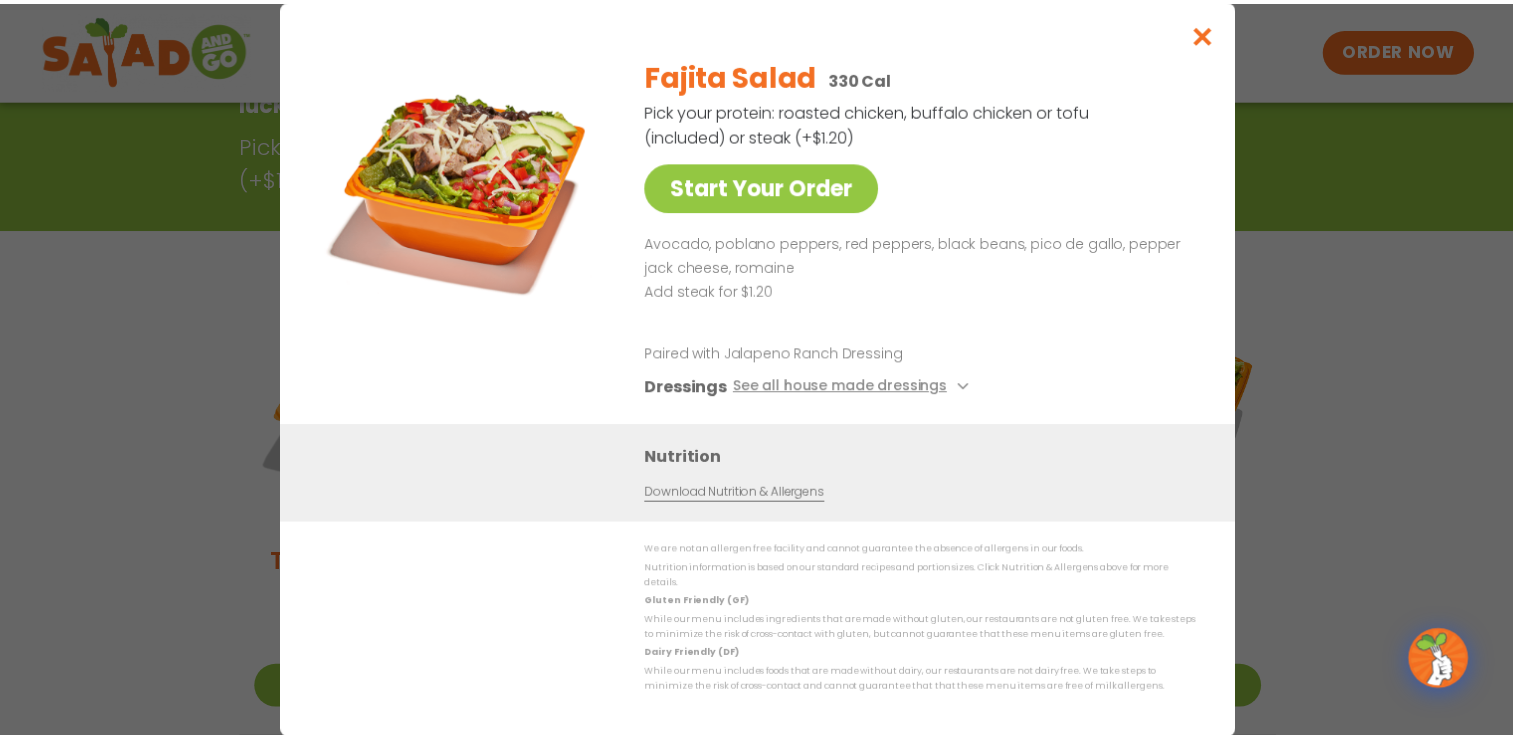 scroll, scrollTop: 367, scrollLeft: 0, axis: vertical 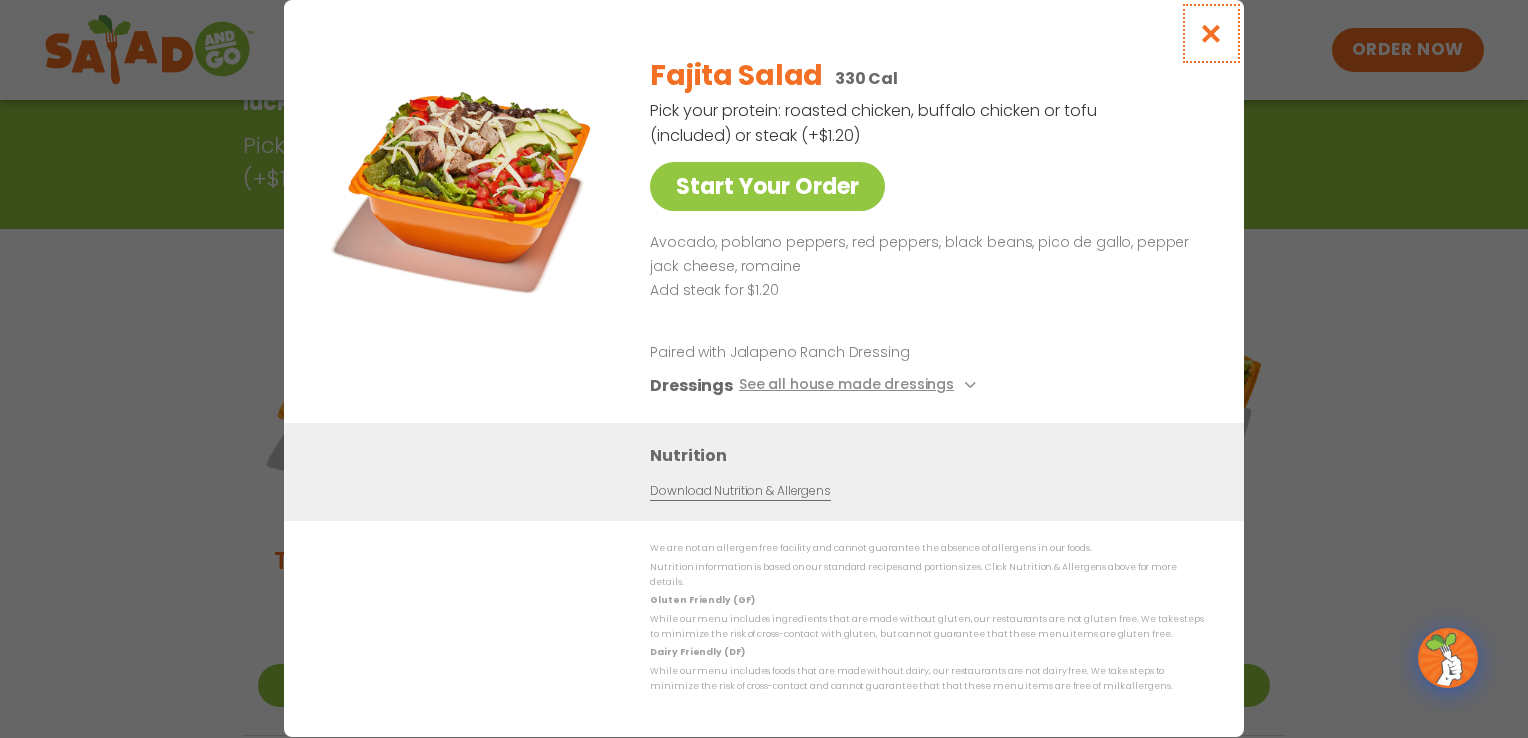 click at bounding box center [1211, 33] 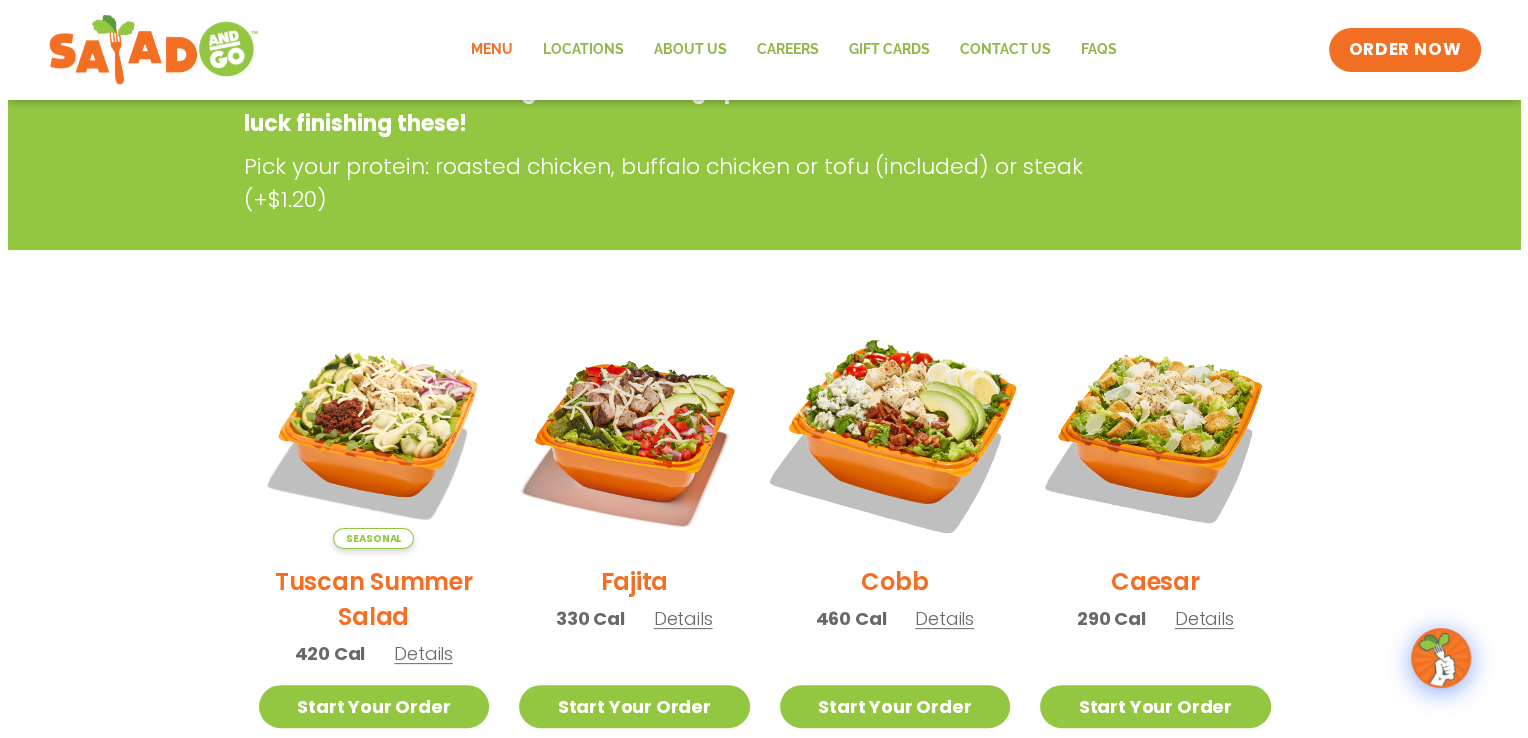 scroll, scrollTop: 347, scrollLeft: 0, axis: vertical 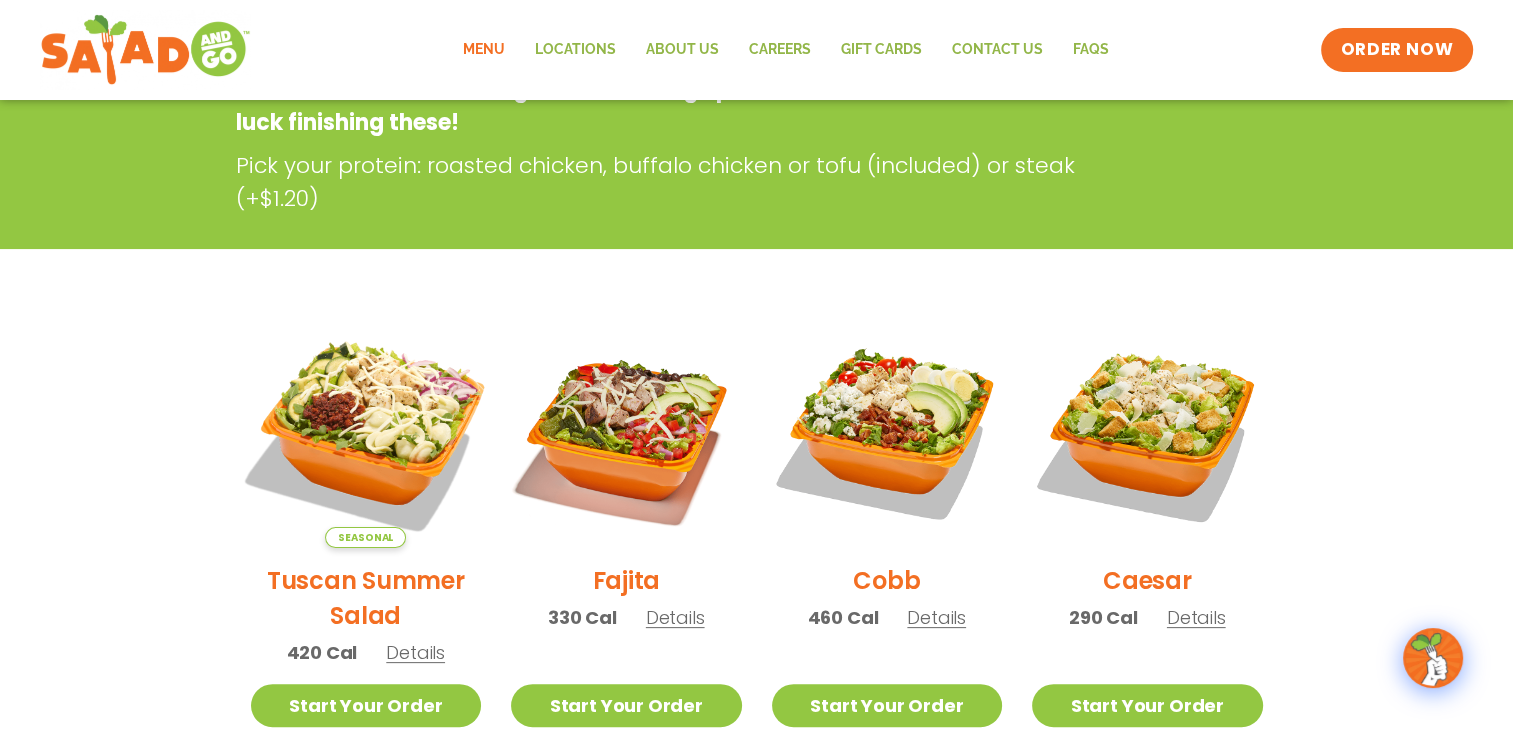 click at bounding box center [365, 432] 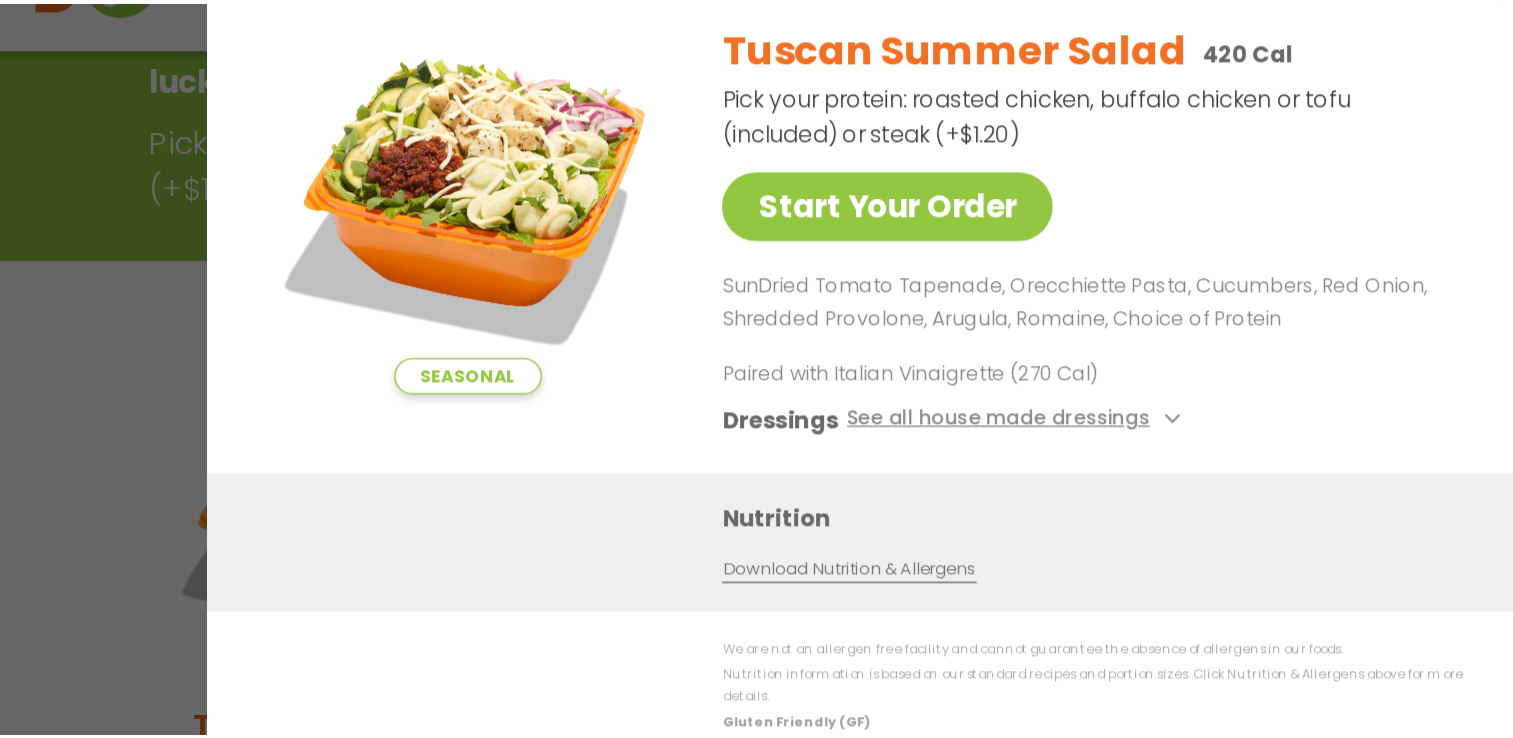 scroll, scrollTop: 347, scrollLeft: 0, axis: vertical 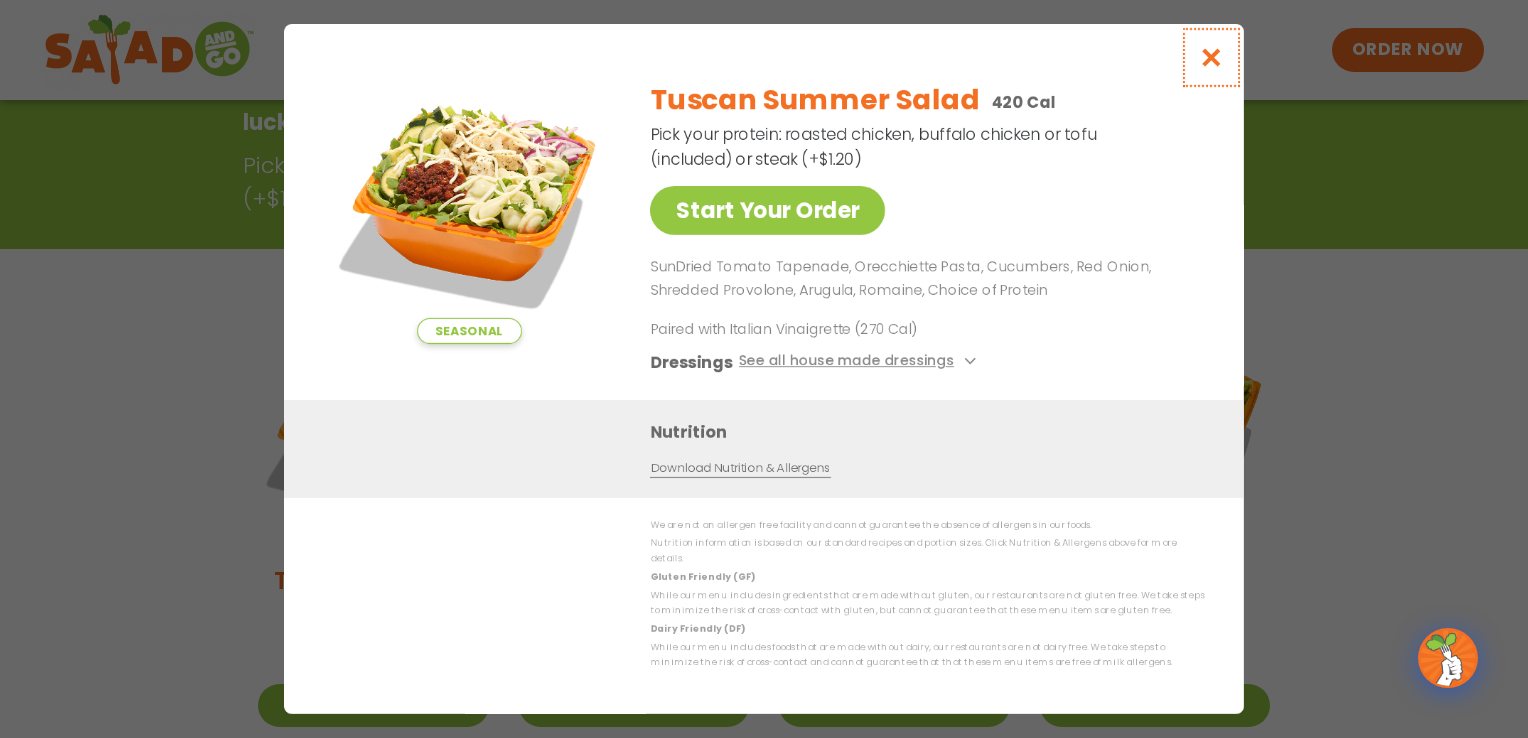click at bounding box center [1211, 57] 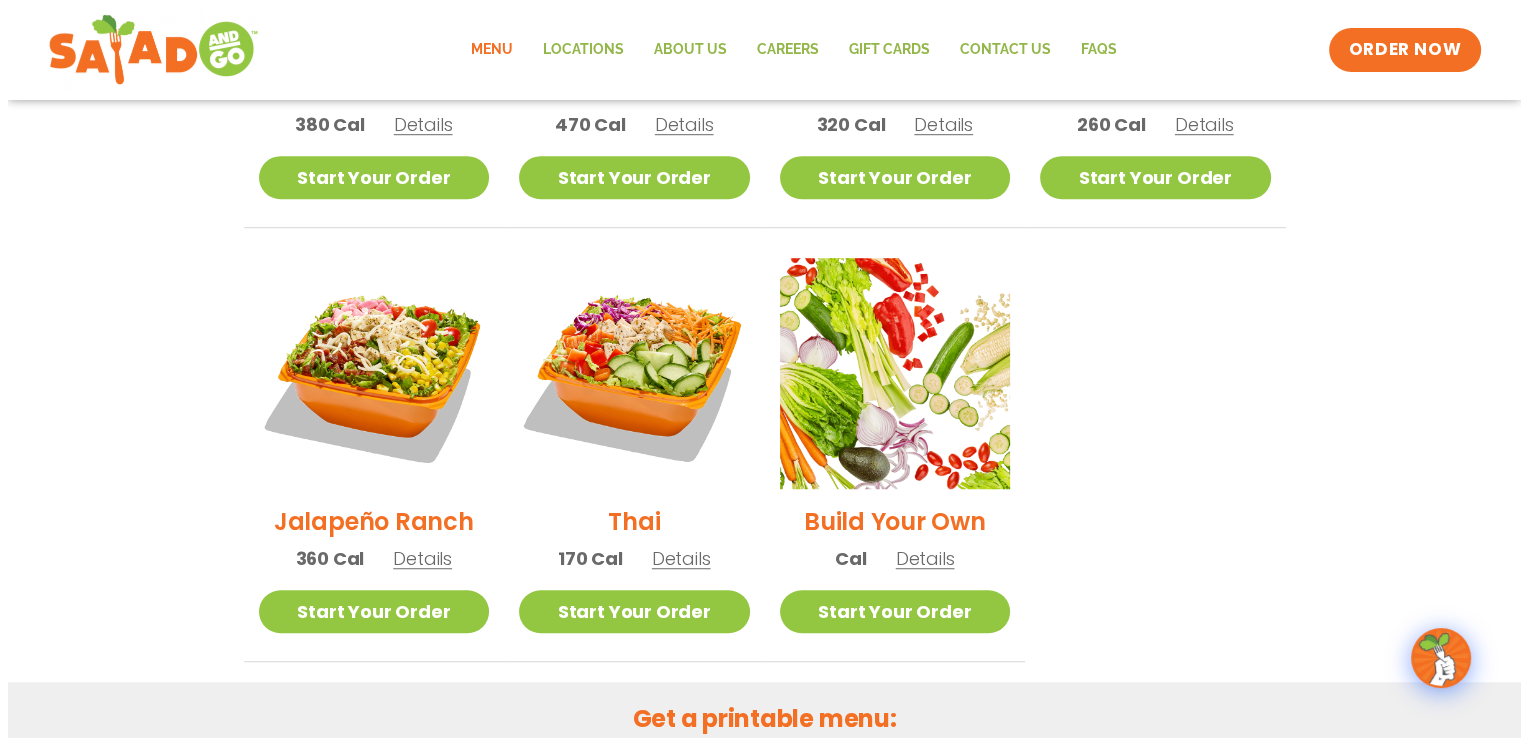 scroll, scrollTop: 1312, scrollLeft: 0, axis: vertical 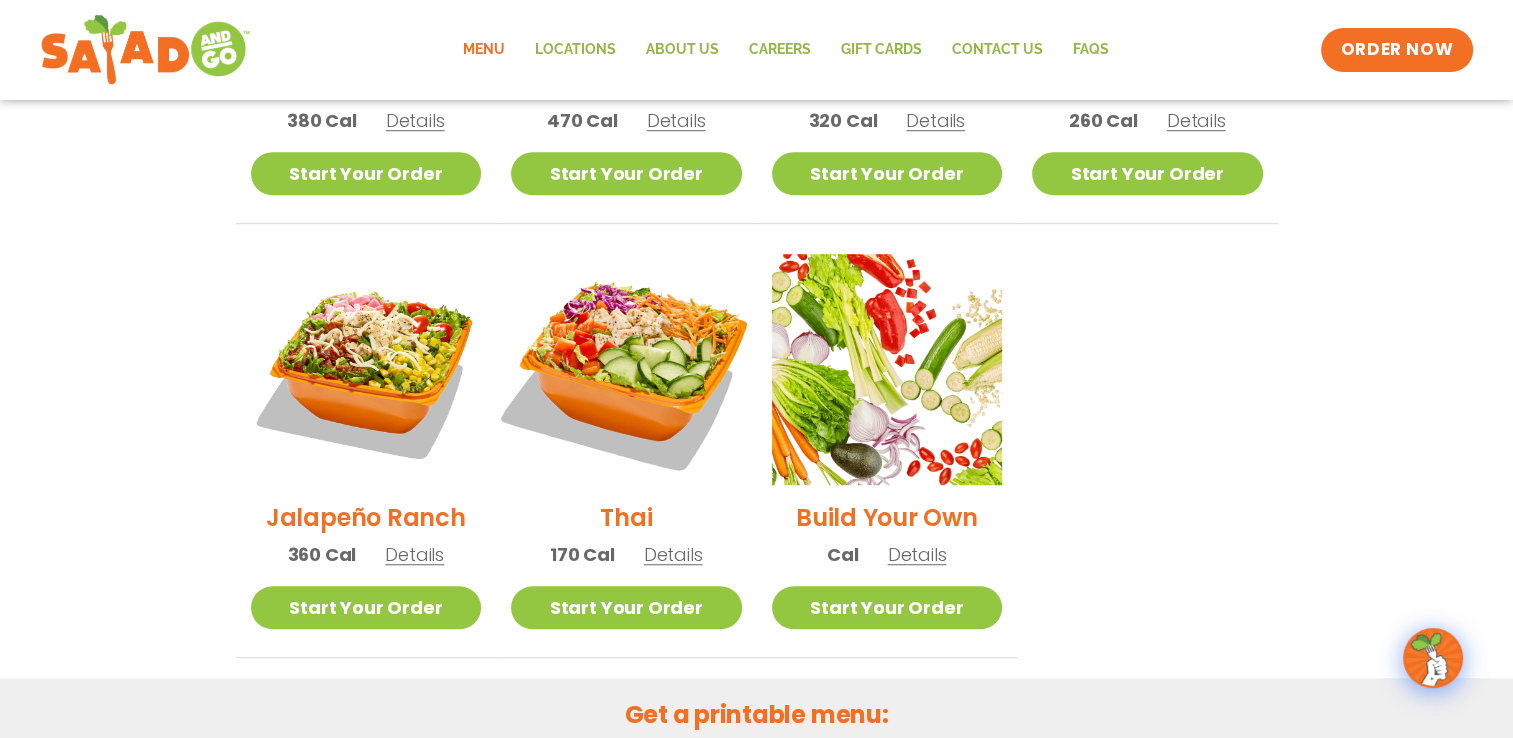 click at bounding box center [626, 369] 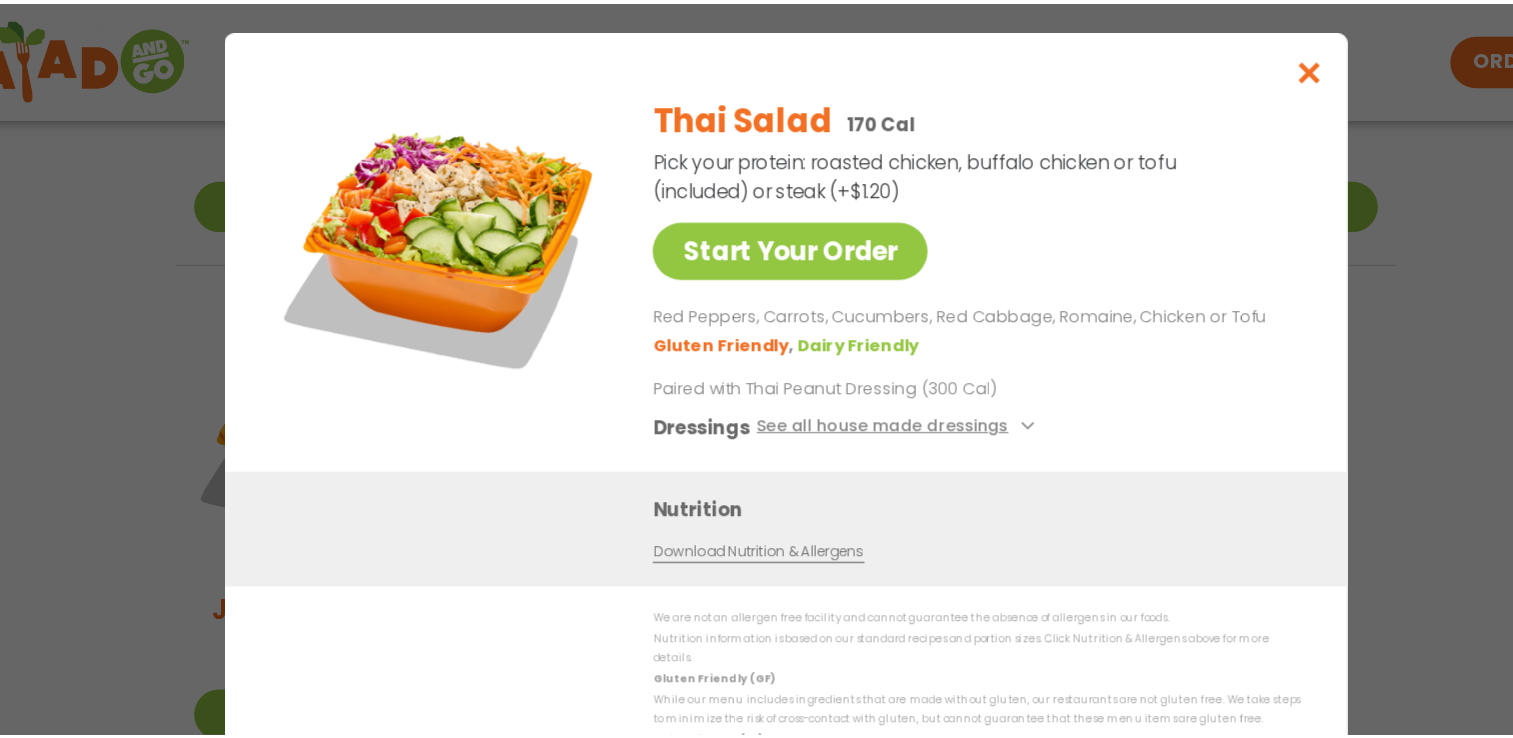 scroll, scrollTop: 1311, scrollLeft: 0, axis: vertical 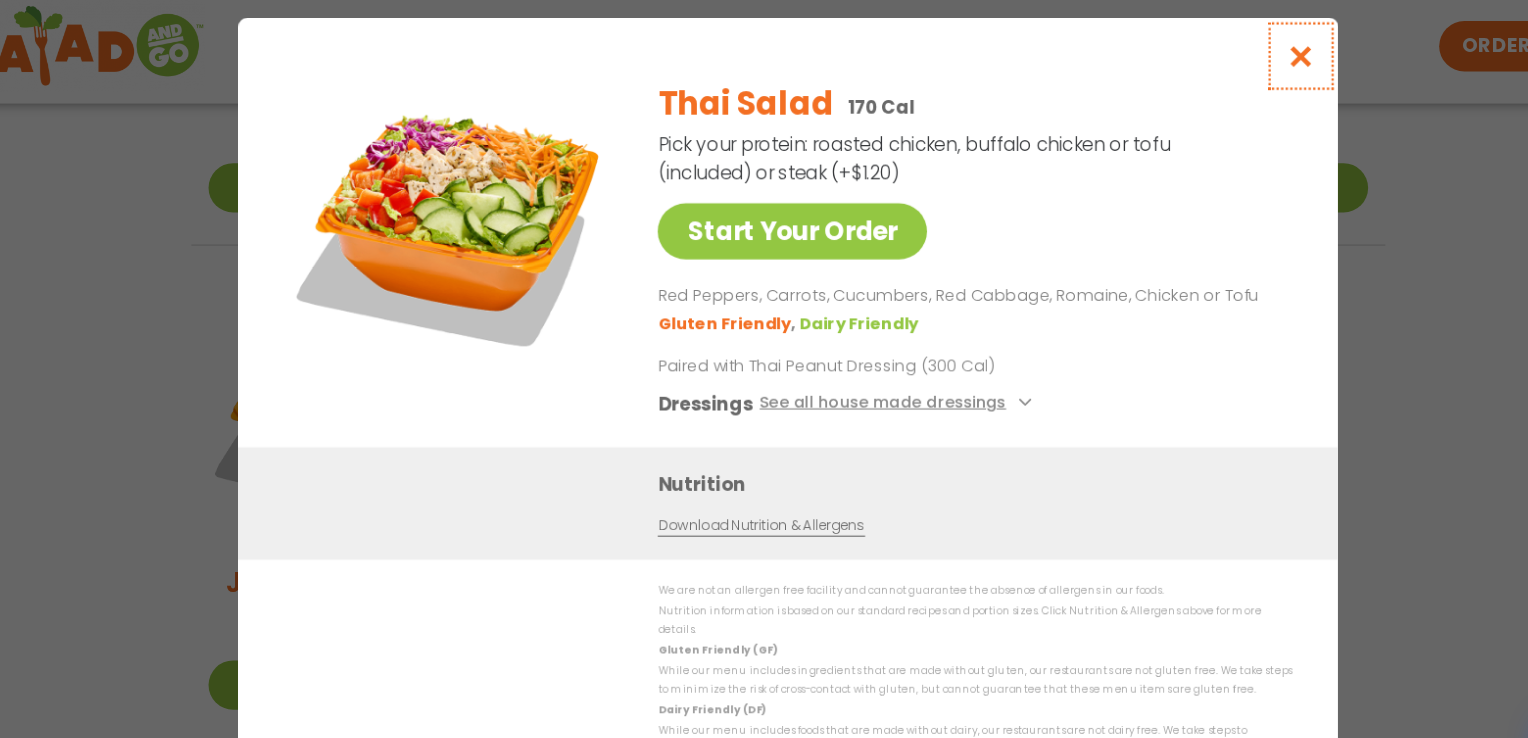 click at bounding box center (1211, 58) 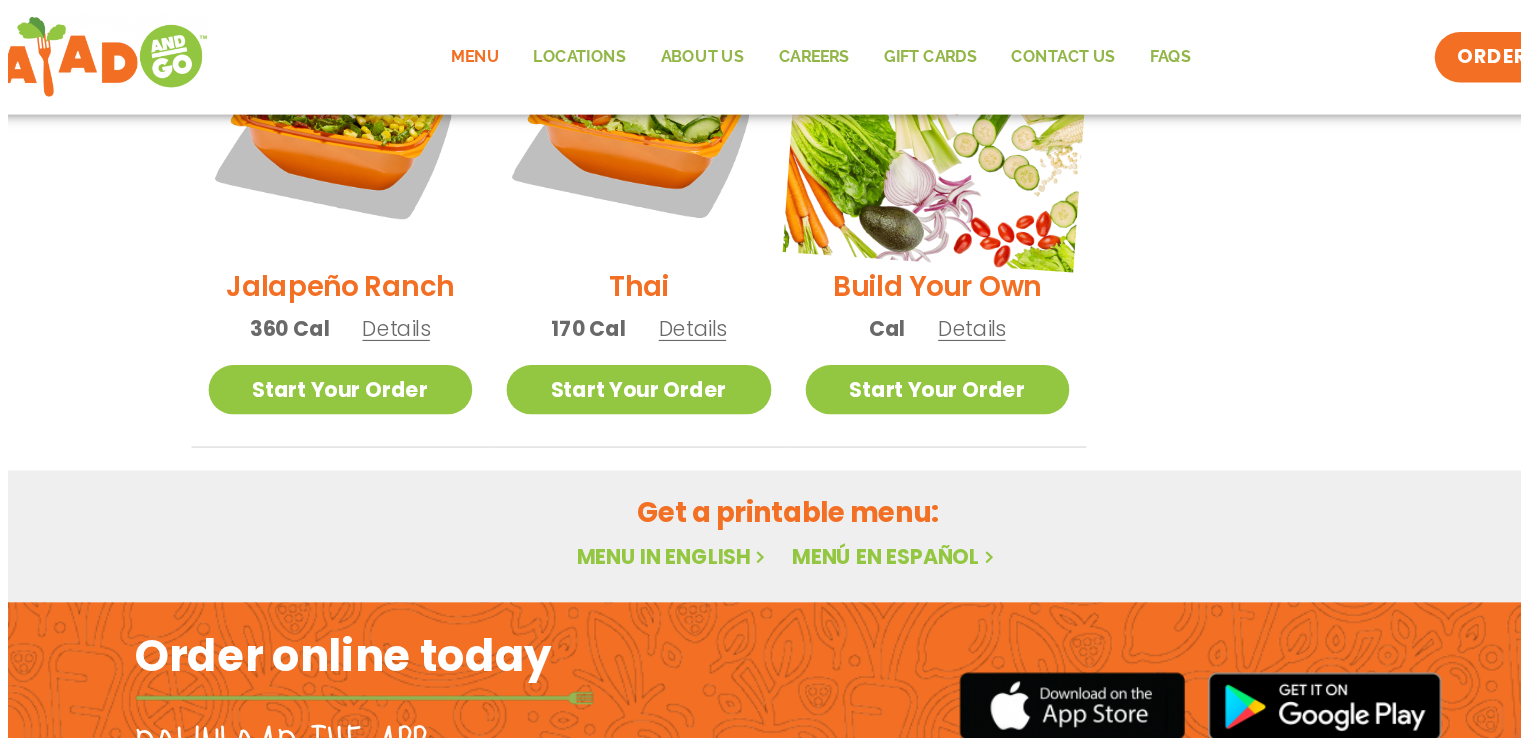 scroll, scrollTop: 1494, scrollLeft: 0, axis: vertical 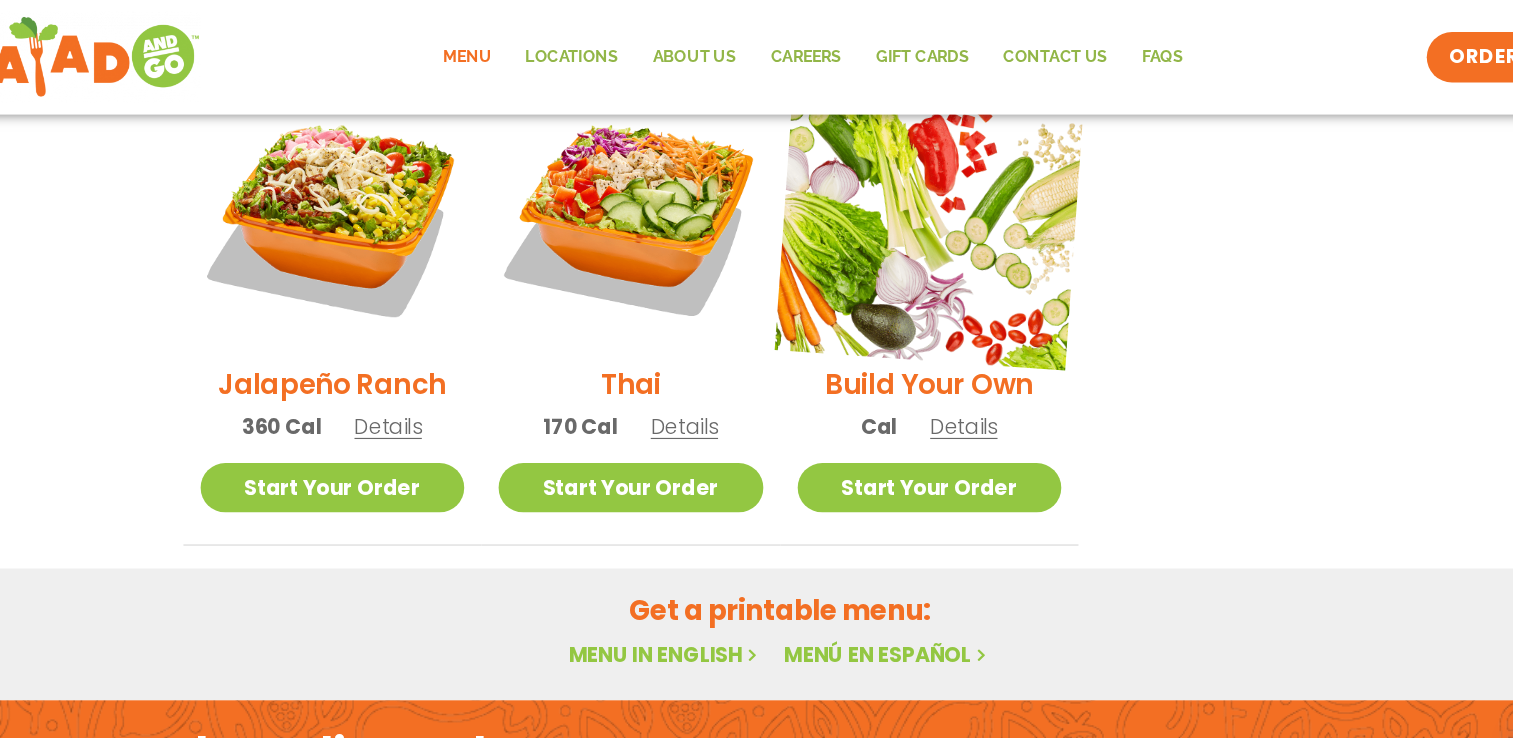 click at bounding box center [886, 187] 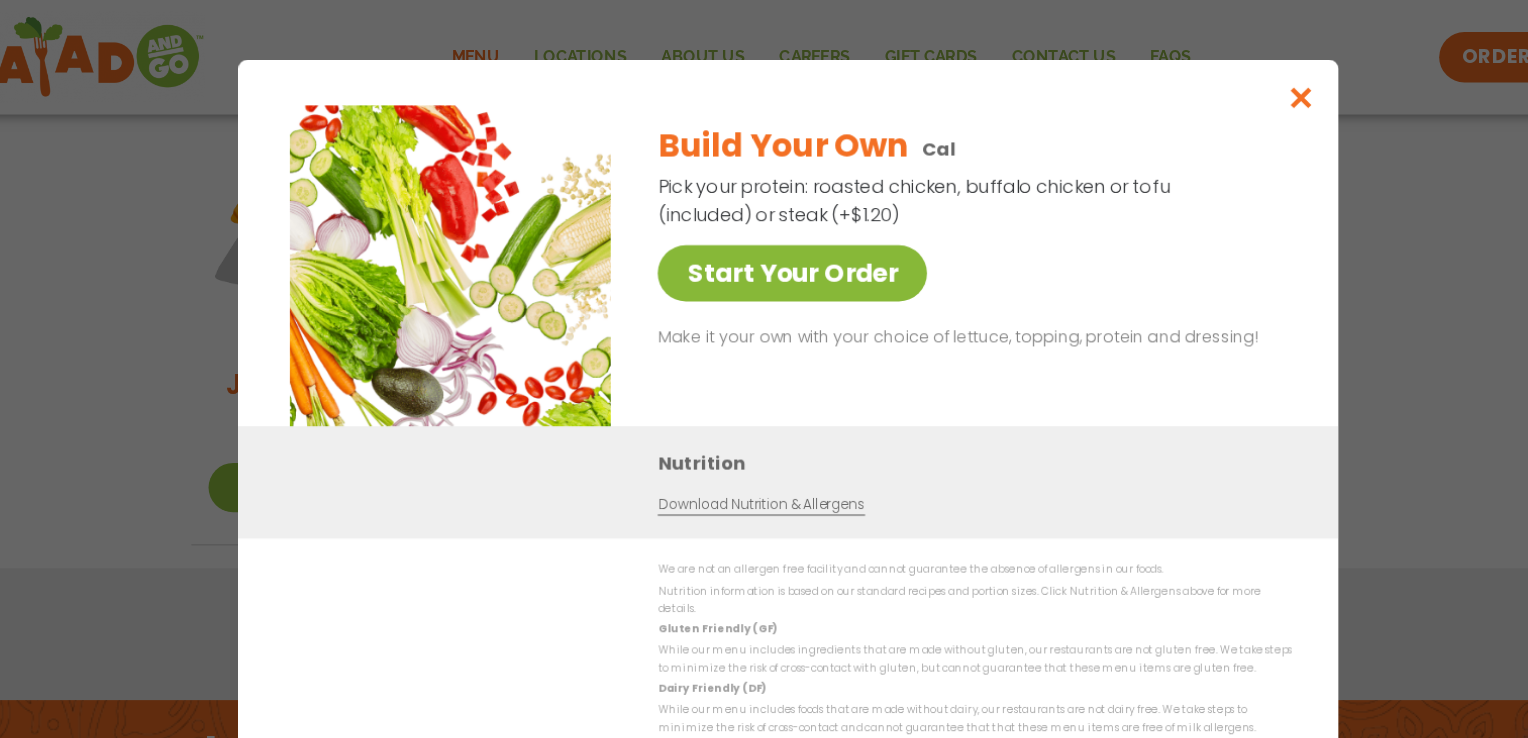 click on "Start Your Order" at bounding box center [767, 238] 